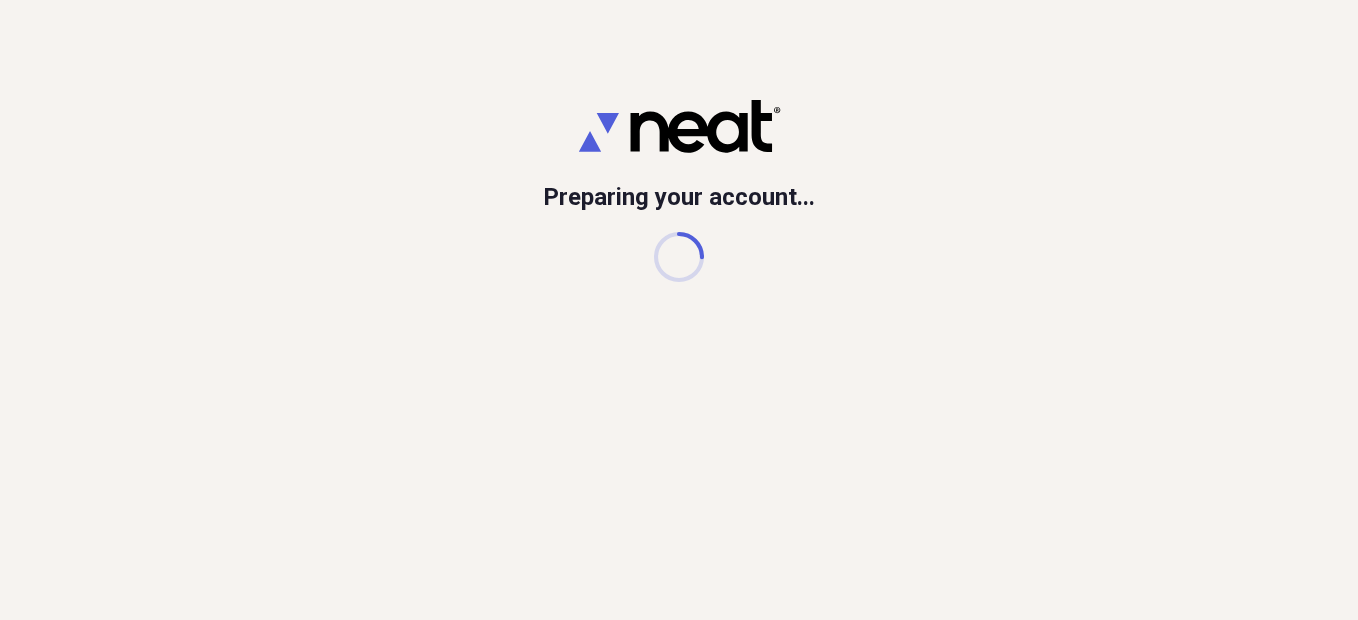 scroll, scrollTop: 0, scrollLeft: 0, axis: both 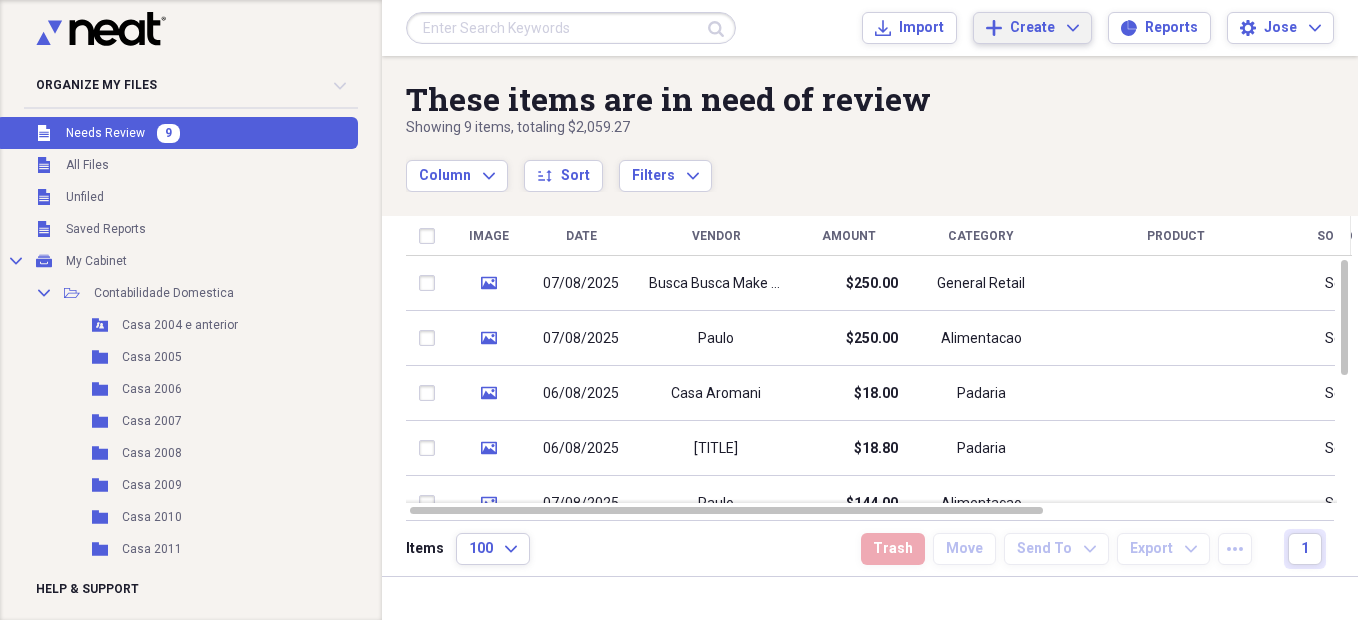 click on "Create Expand" at bounding box center (1044, 28) 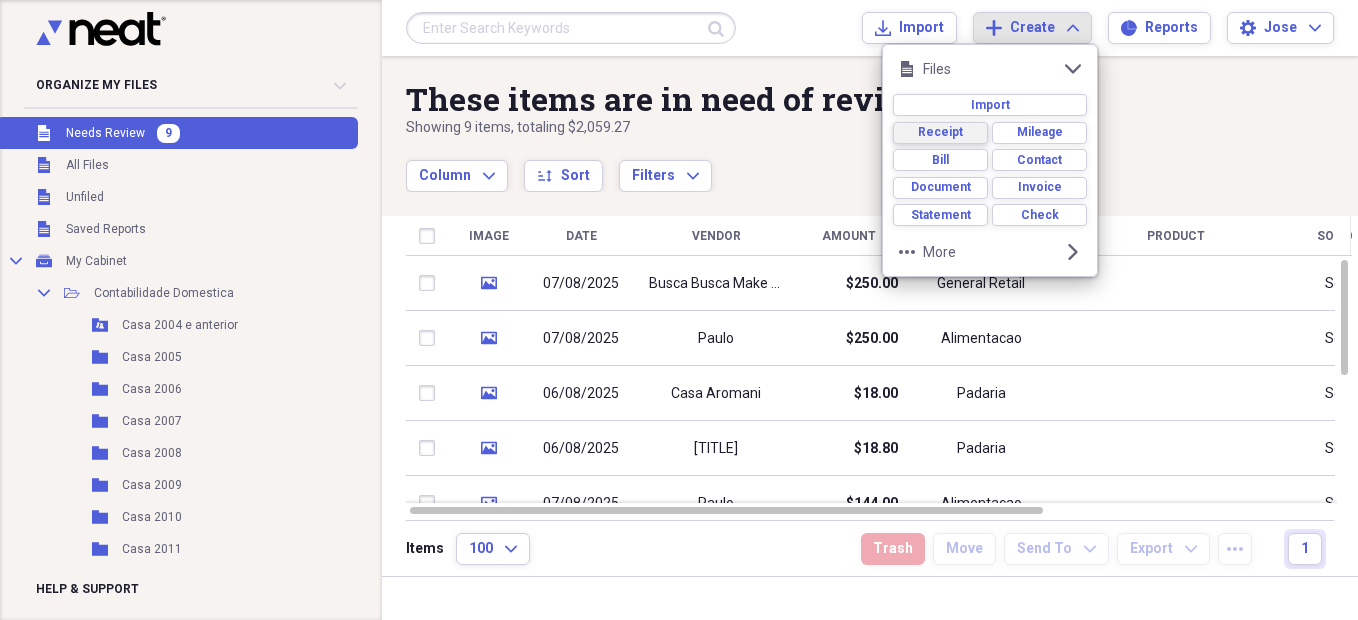 click on "Receipt" at bounding box center [940, 132] 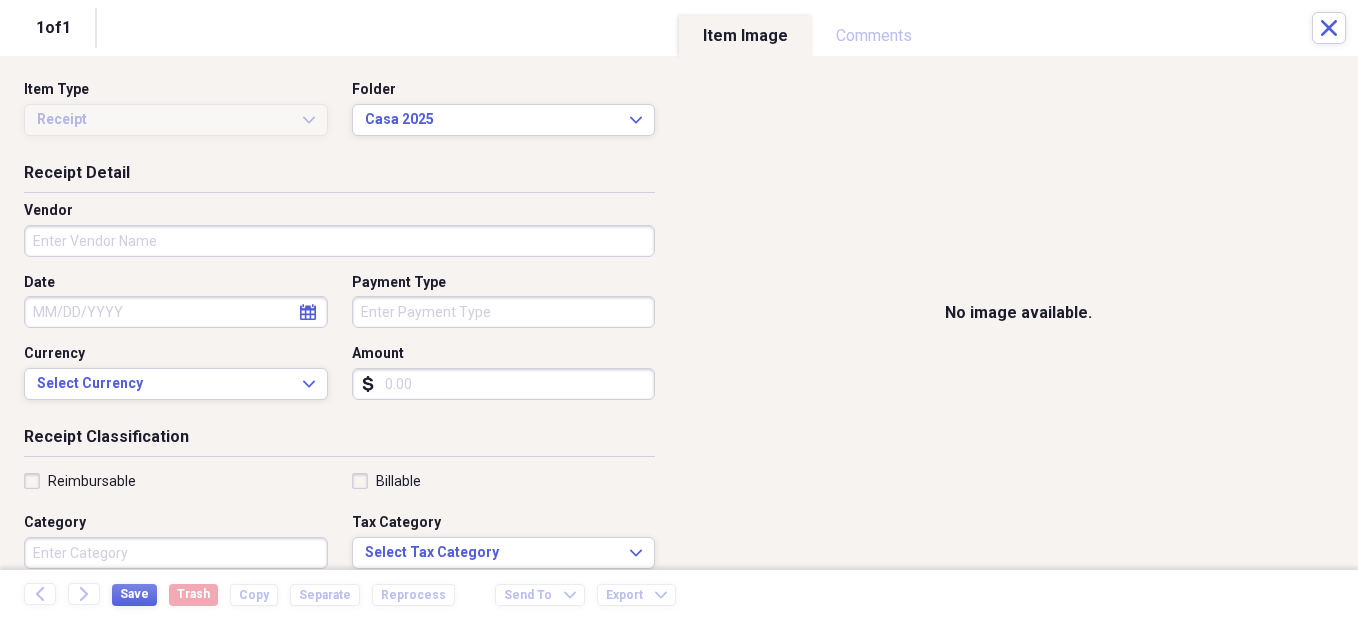 click on "Vendor" at bounding box center [339, 241] 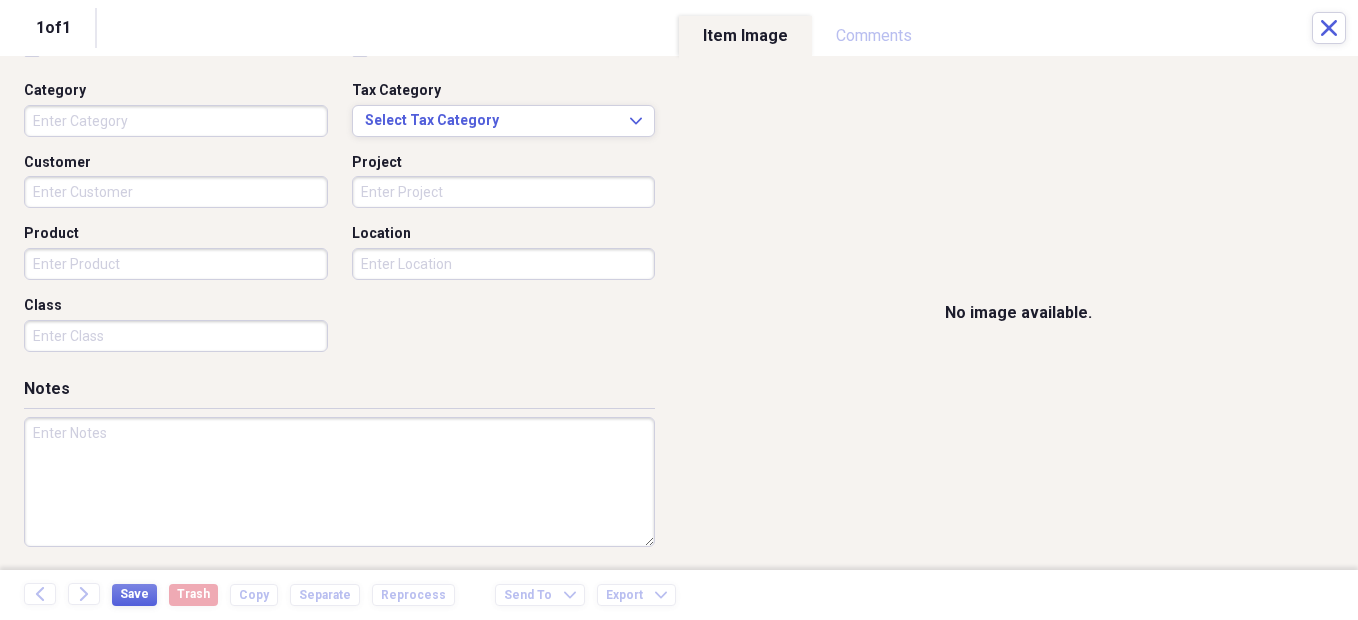 scroll, scrollTop: 435, scrollLeft: 0, axis: vertical 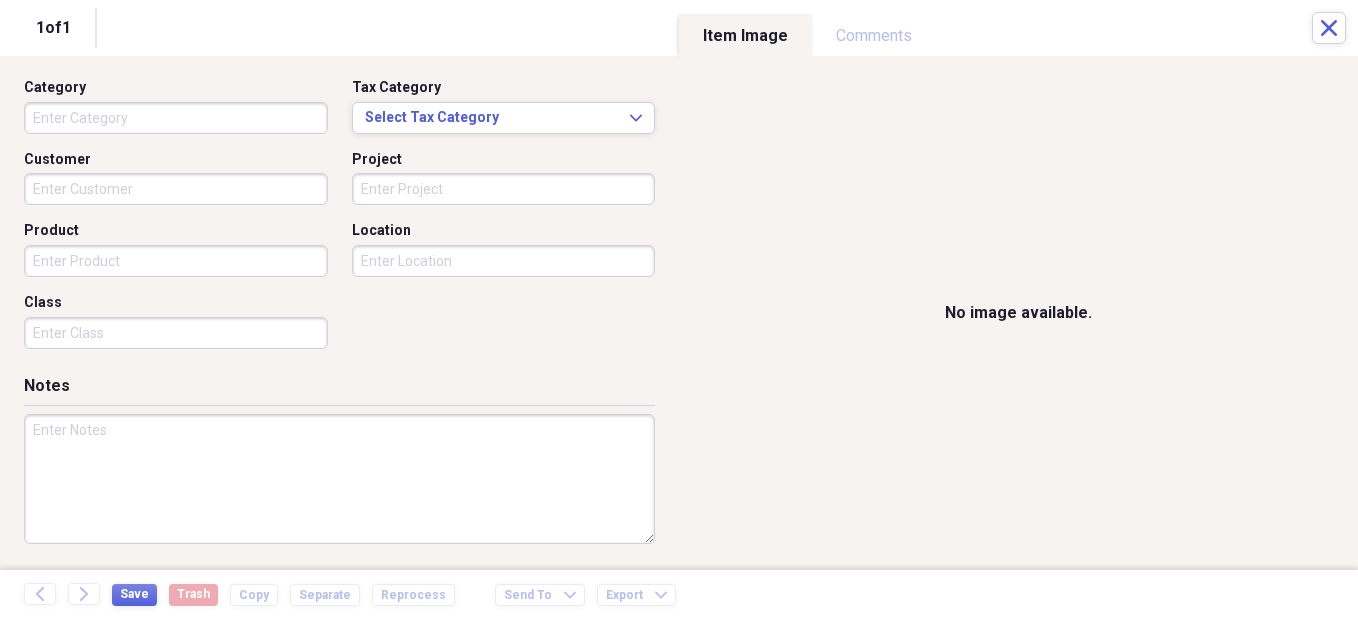 type on "[FIRST] [LAST]" 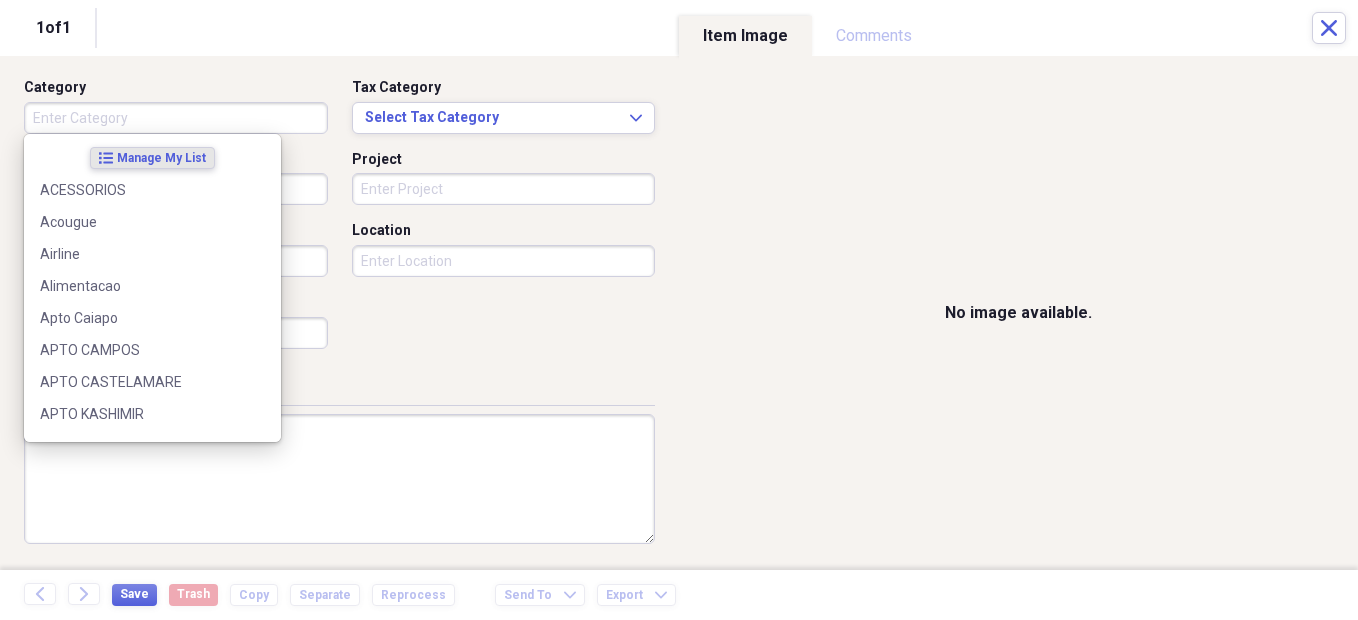 click on "Category" at bounding box center (176, 118) 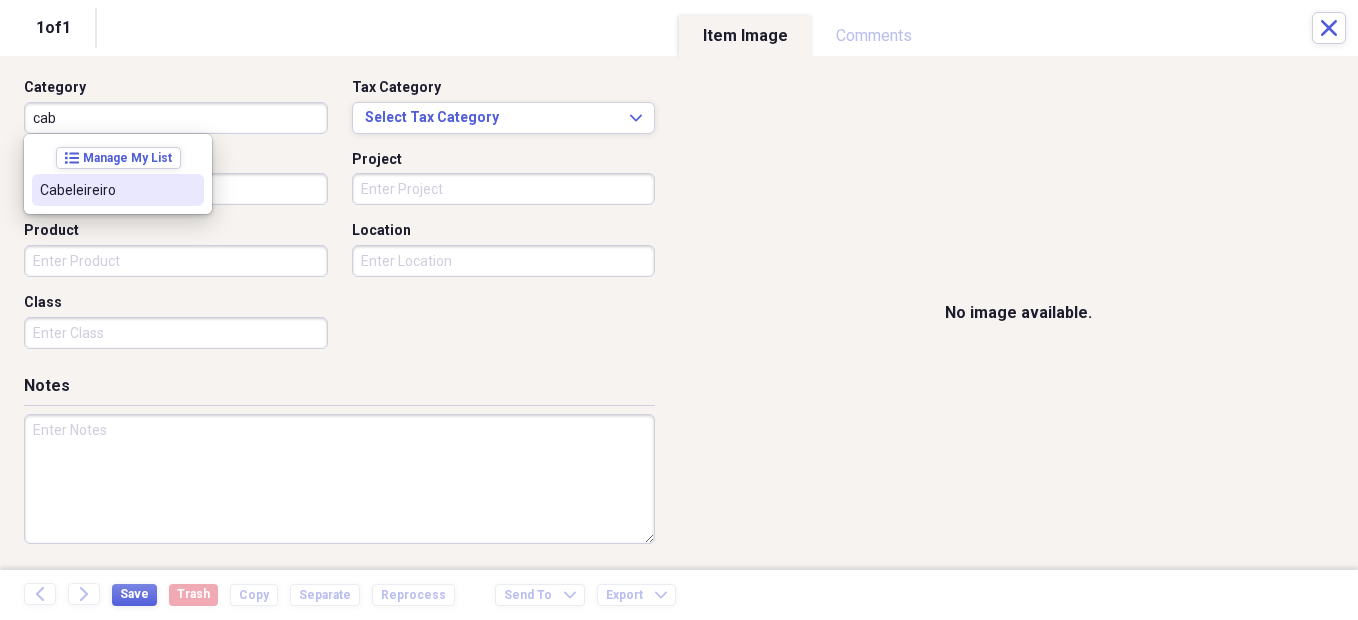 click on "Cabeleireiro" at bounding box center [106, 190] 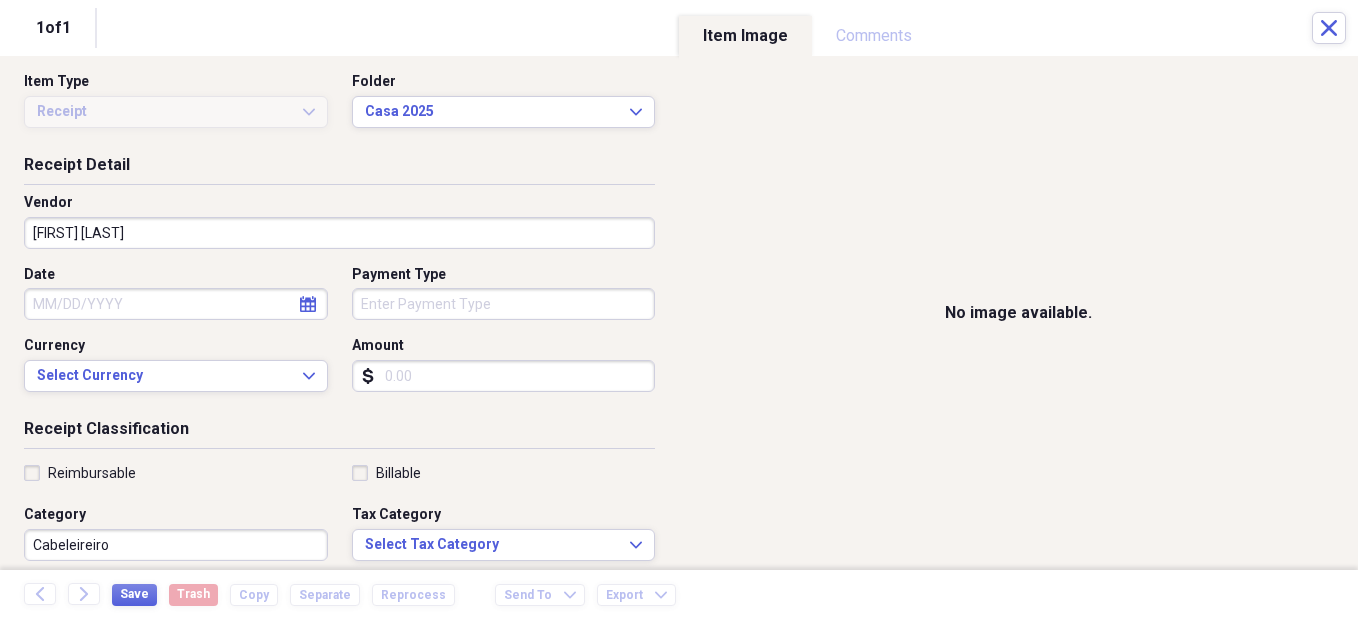 scroll, scrollTop: 0, scrollLeft: 0, axis: both 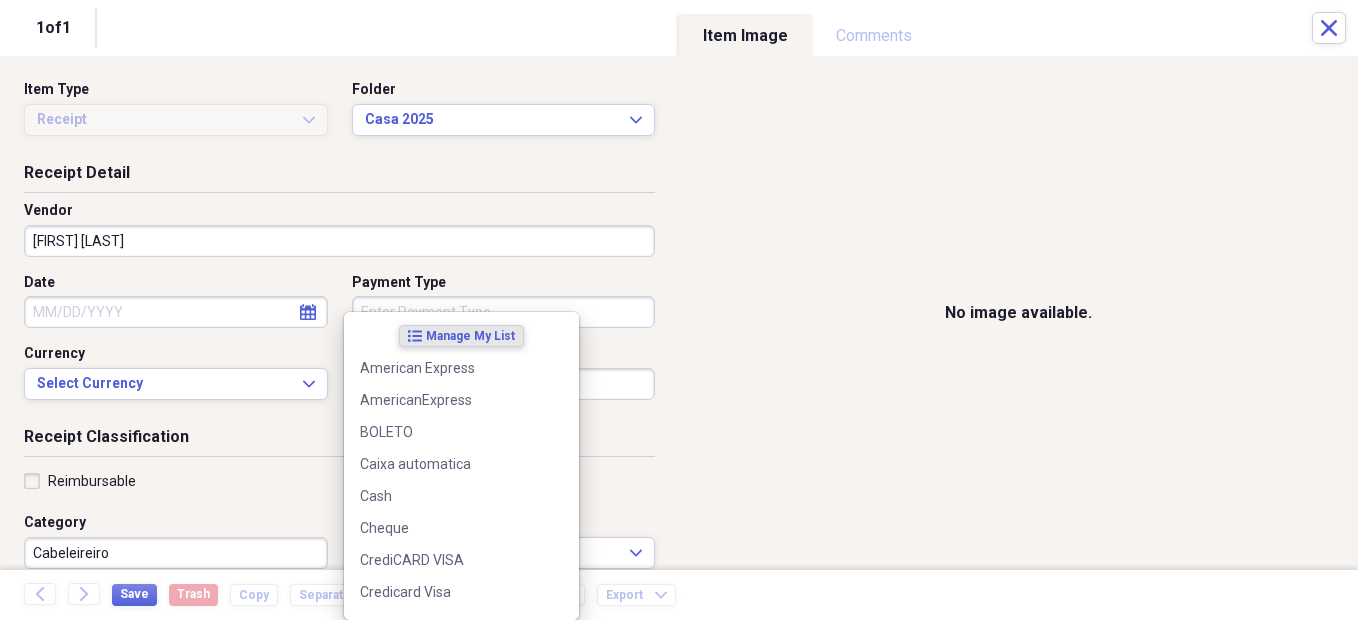 click on "Organize My Files 9 Collapse Unfiled Needs Review 9 Unfiled All Files Unfiled Unfiled Unfiled Saved Reports Collapse My Cabinet My Cabinet Add Folder Collapse Open Folder Contabilidade Domestica Add Folder Shared Folder Casa 2004 e anterior Add Folder Folder Casa 2005 Add Folder Folder Casa 2006 Add Folder Folder Casa 2007 Add Folder Folder Casa 2008 Add Folder Folder Casa 2009 Add Folder Folder Casa 2010 Add Folder Folder Casa 2011 Add Folder Folder Casa 2012 Add Folder Folder Casa 2013 Add Folder Folder Casa 2014 Add Folder Folder Casa 2015 Add Folder Folder Casa 2016 Add Folder Folder Casa 2017 Add Folder Folder Casa 2018 Add Folder Folder Casa 2019 Add Folder Folder Casa 2020 Add Folder Folder Casa 2021 Add Folder Folder Casa 2022 Add Folder Folder Casa 2023 Add Folder Folder Casa 2024 Add Folder Folder Casa 2025 Add Folder Folder Cheques sem fundo recebidos Add Folder Folder GERAL Add Folder Folder Lixeira Add Folder Folder Passagens Add Folder Folder Relatorios Add Folder Expand Folder Viagens Trash Add" at bounding box center [679, 310] 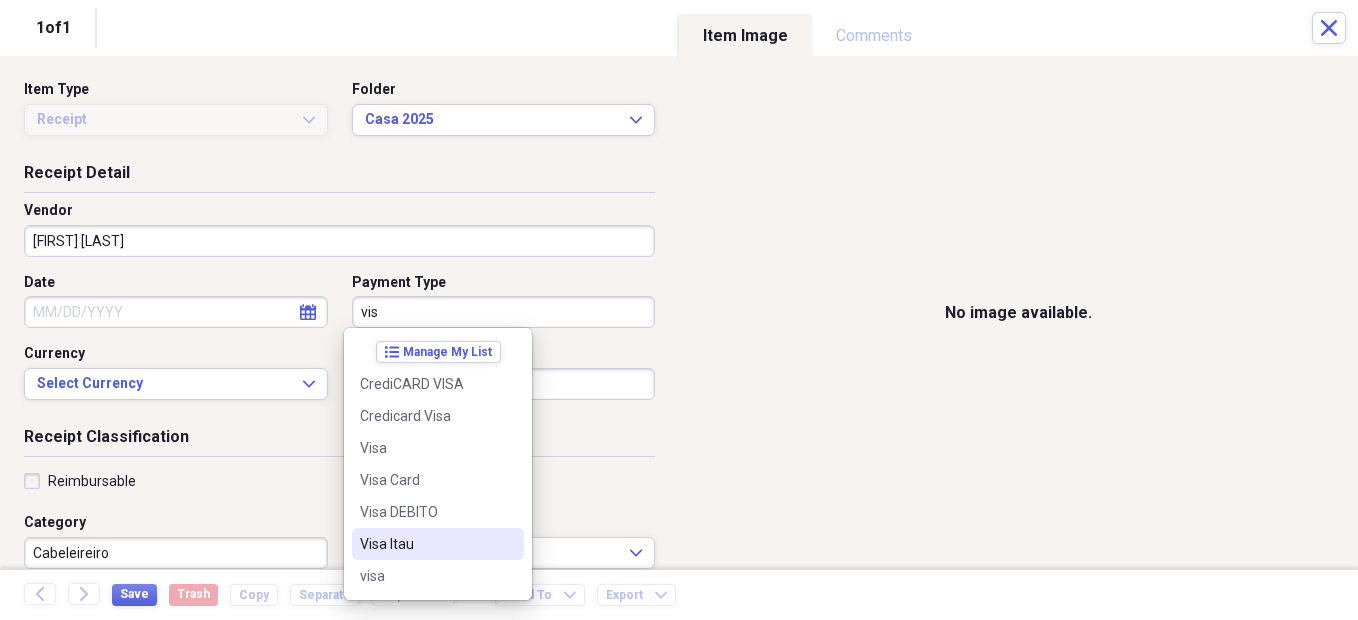 click on "Visa Itau" at bounding box center (426, 544) 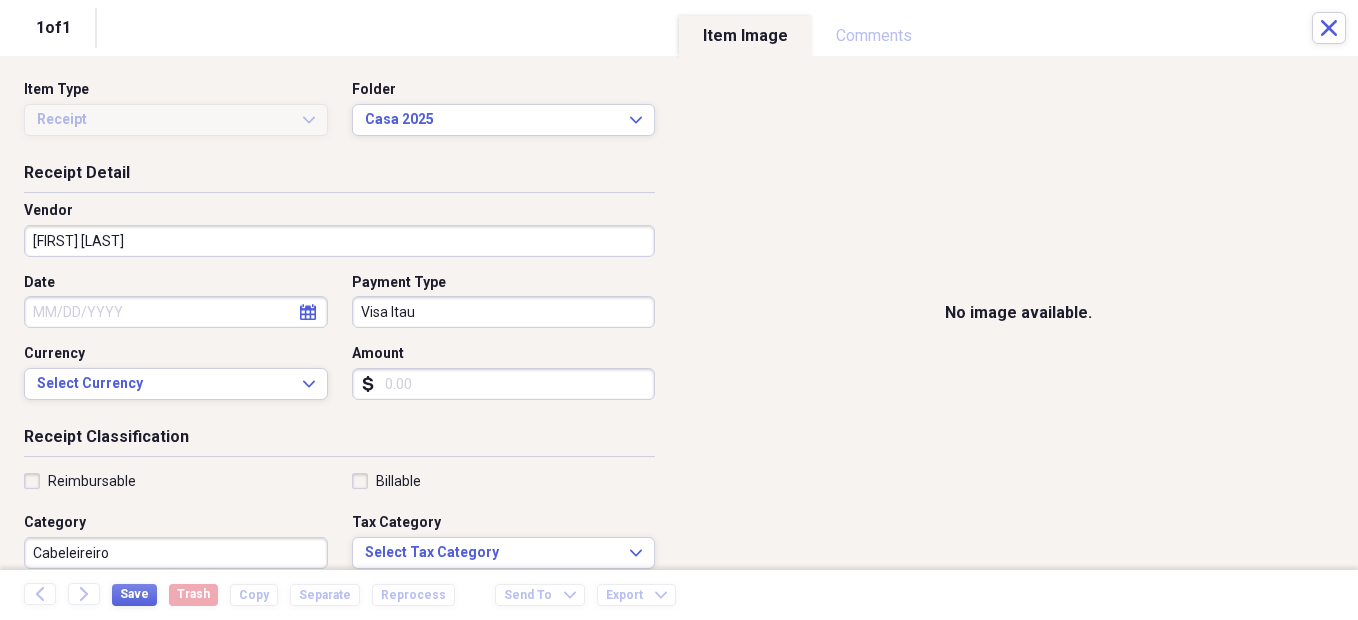 click 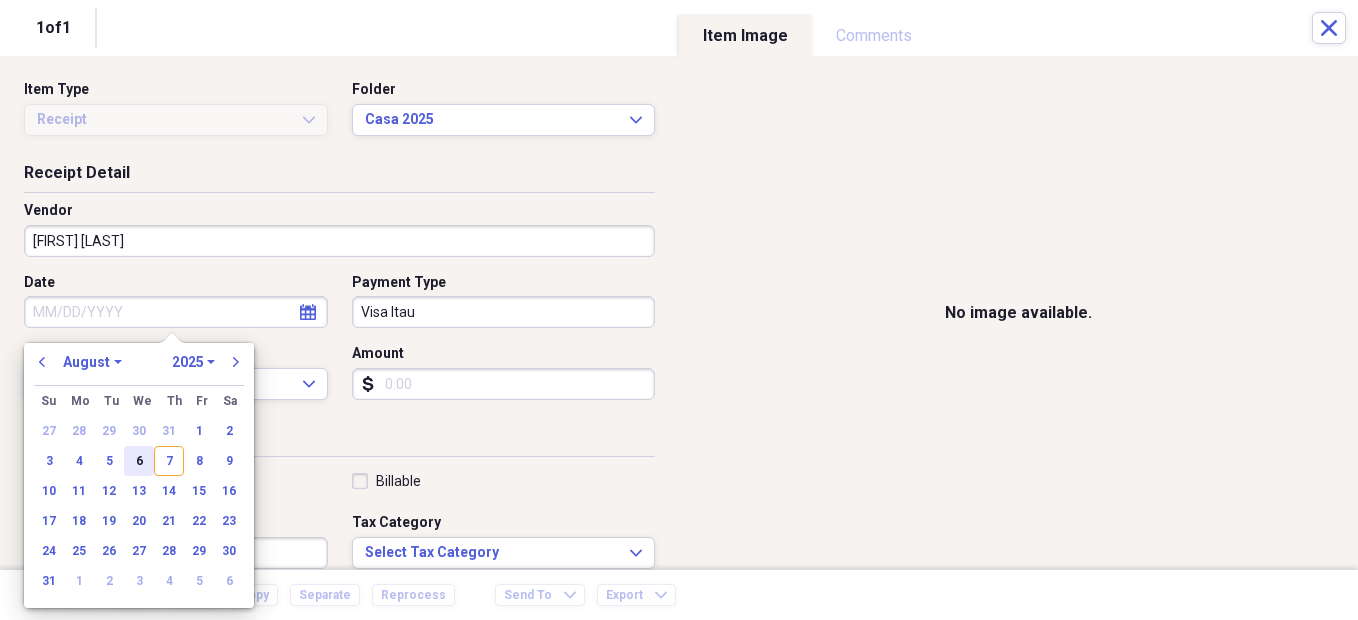 click on "6" at bounding box center [139, 461] 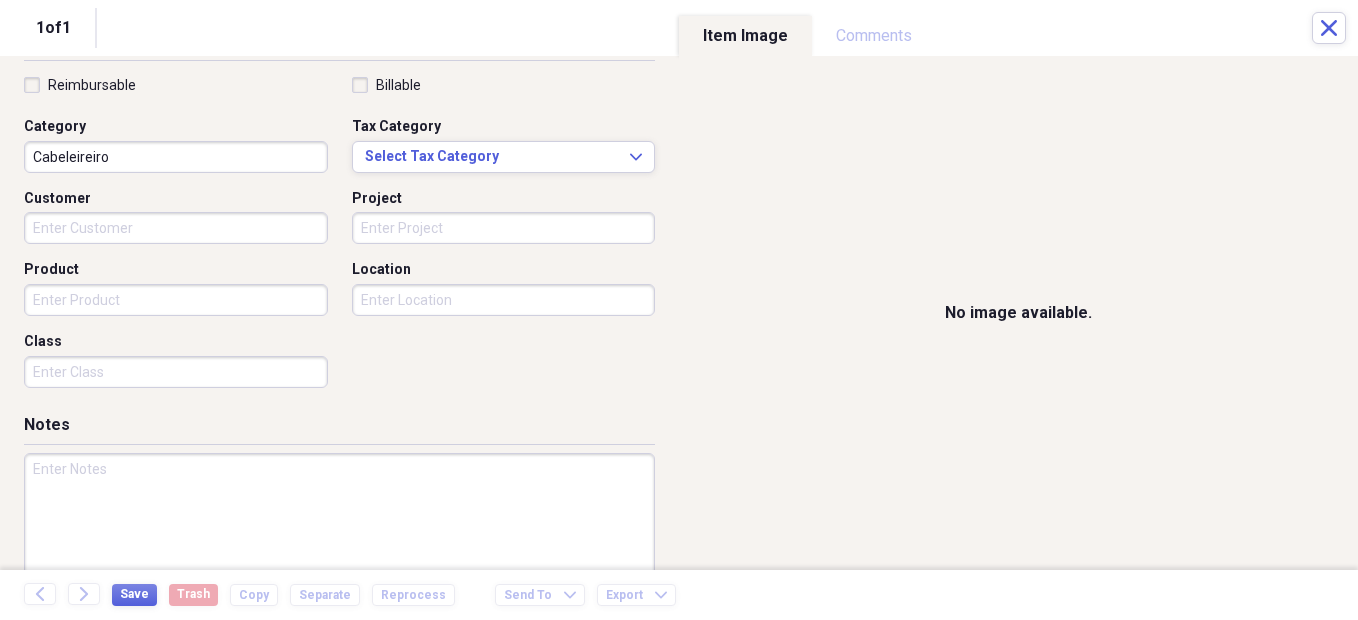 scroll, scrollTop: 400, scrollLeft: 0, axis: vertical 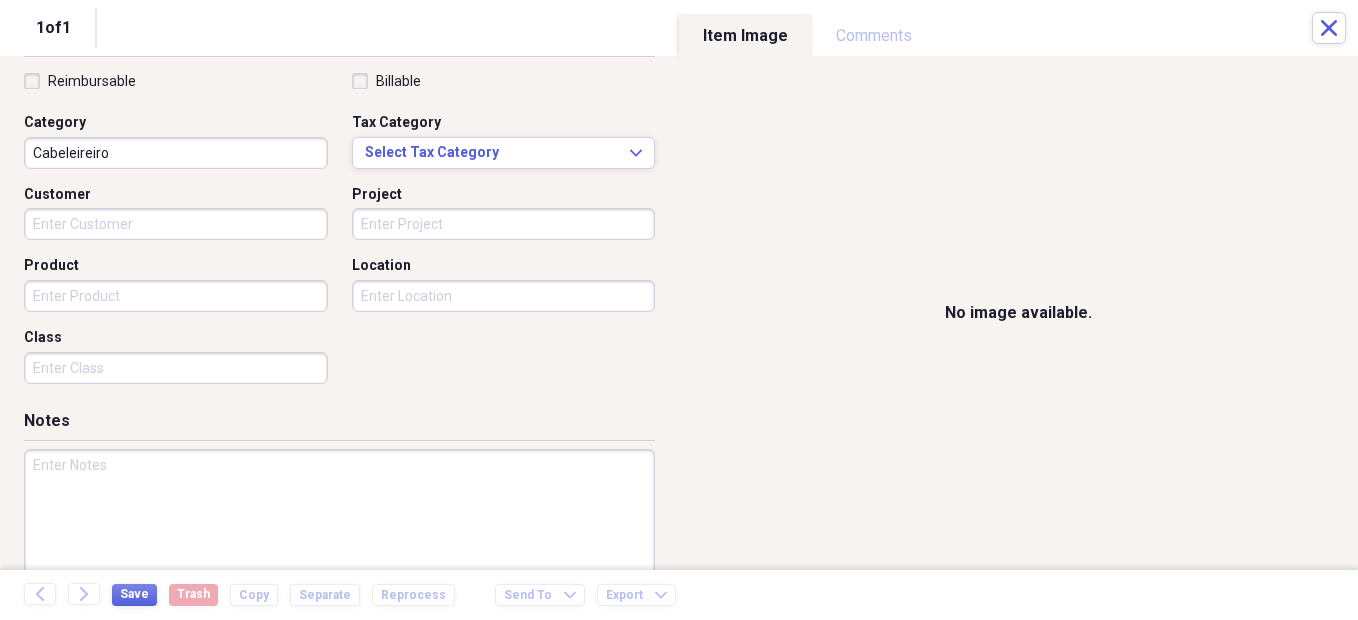 click at bounding box center [339, 514] 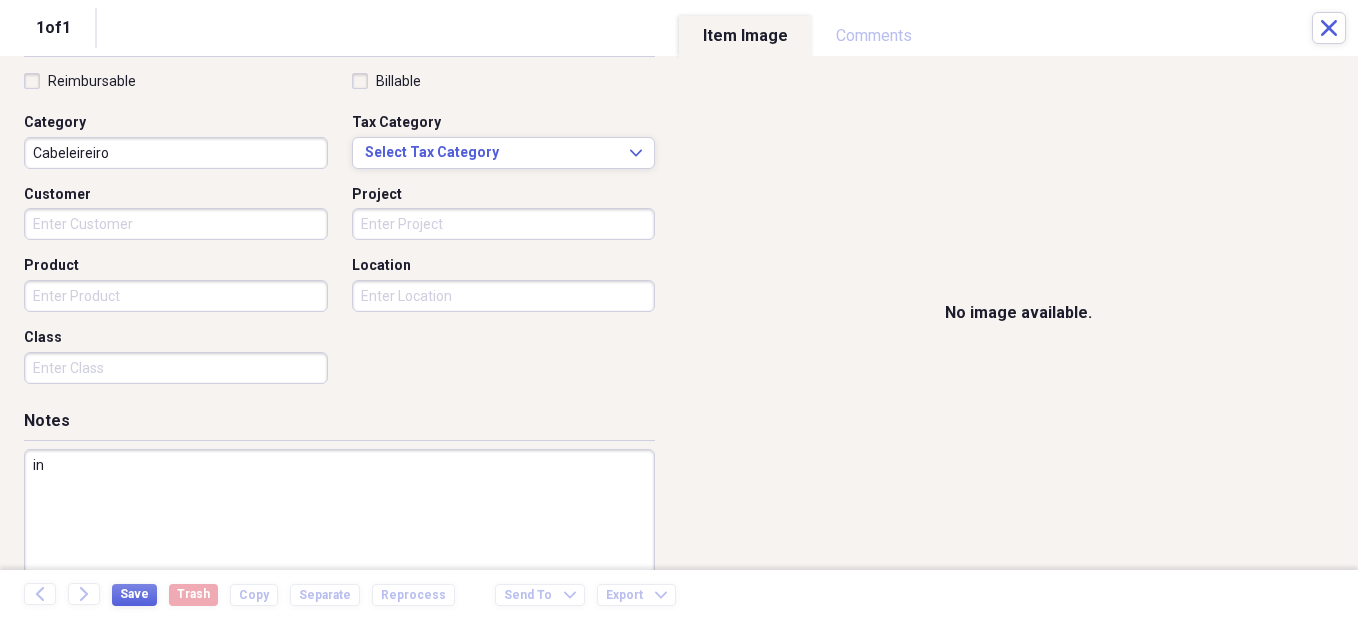 type on "i" 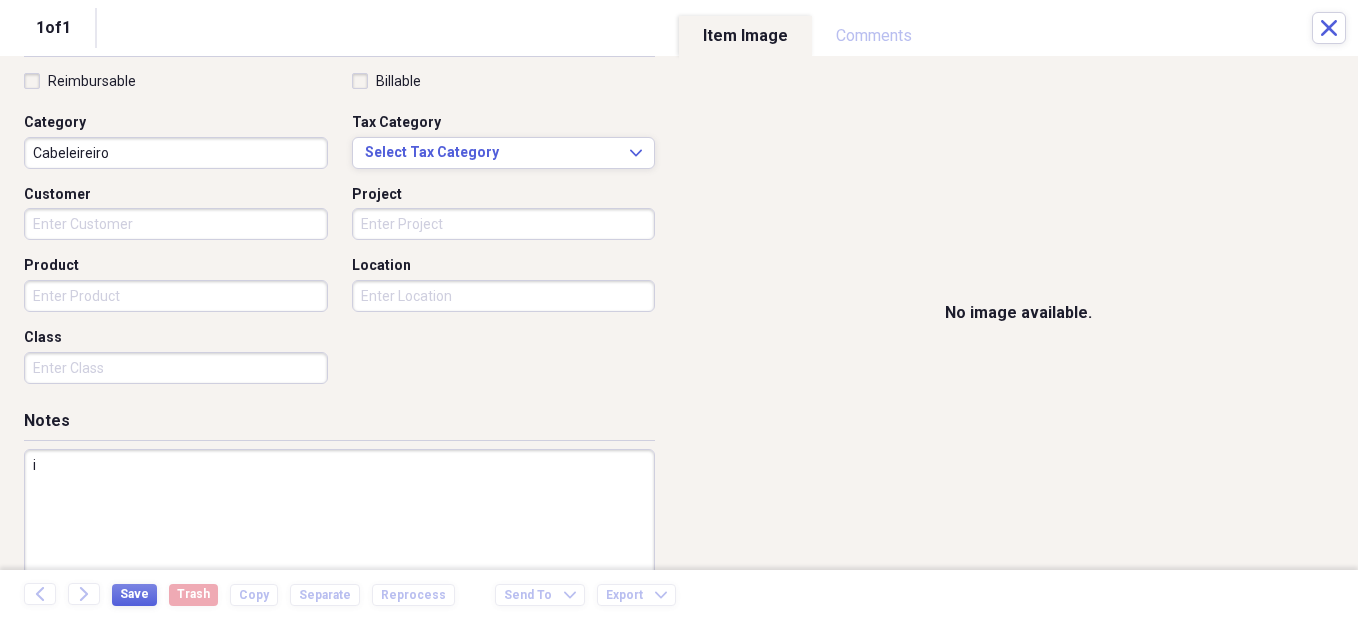 type 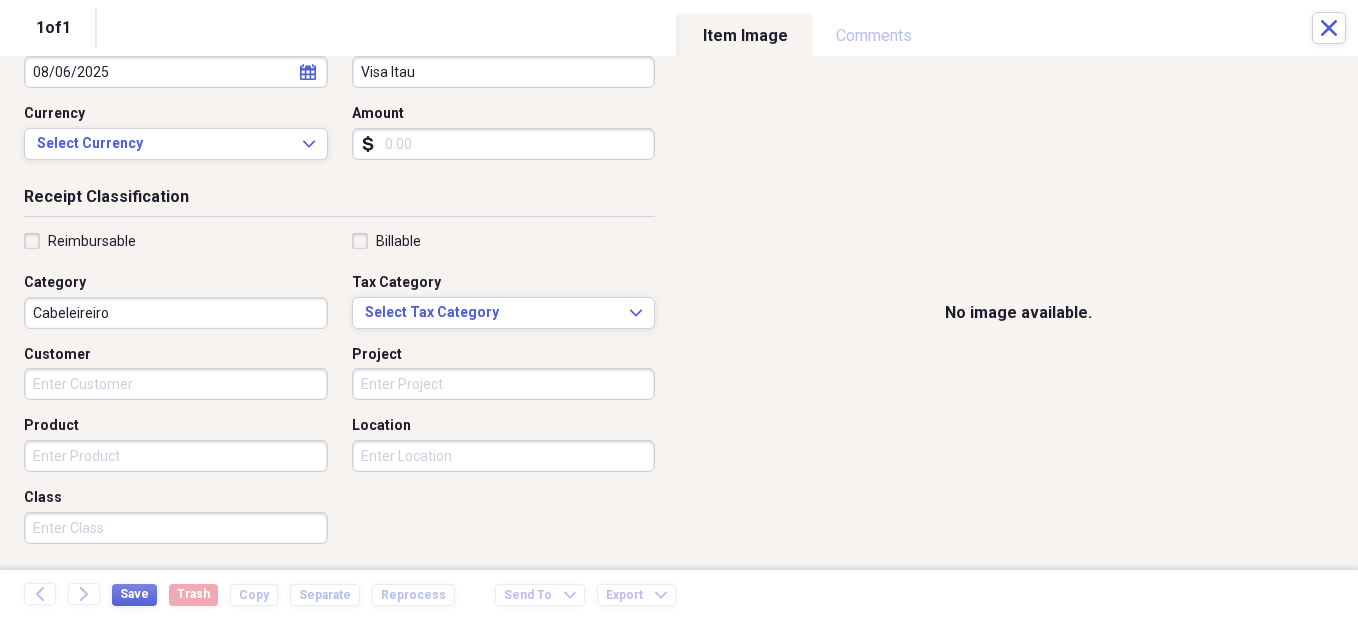 scroll, scrollTop: 0, scrollLeft: 0, axis: both 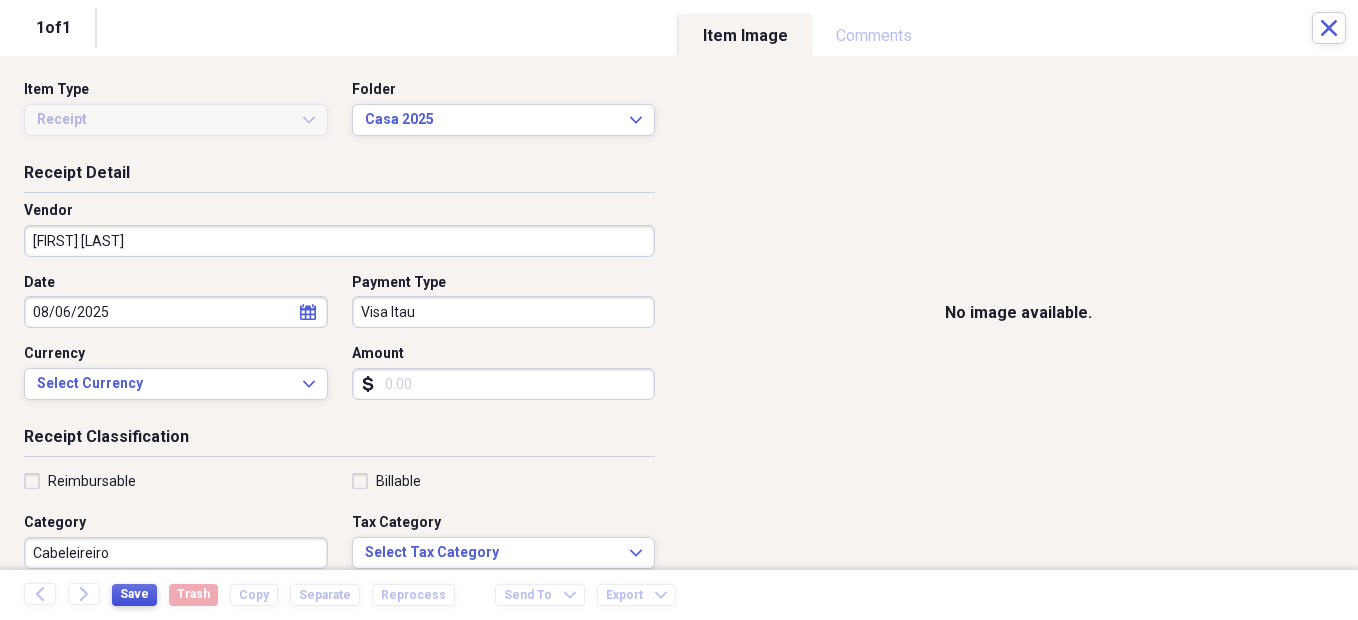 click on "Save" at bounding box center (134, 594) 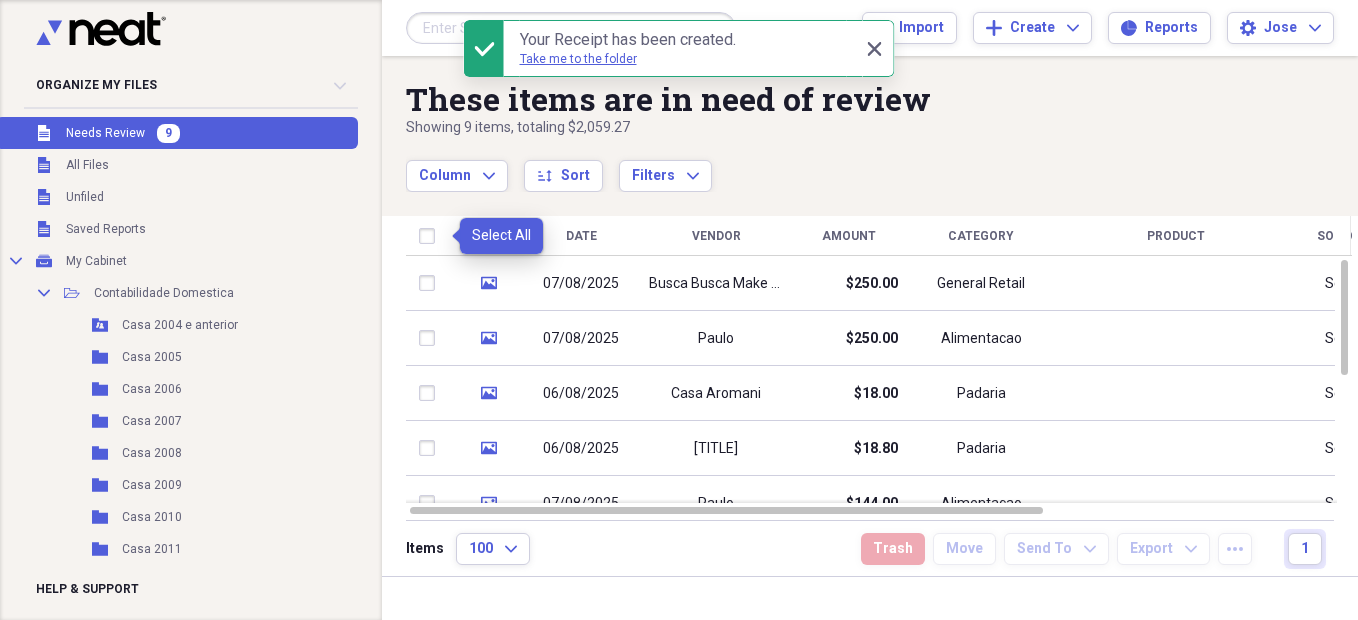 click at bounding box center (431, 236) 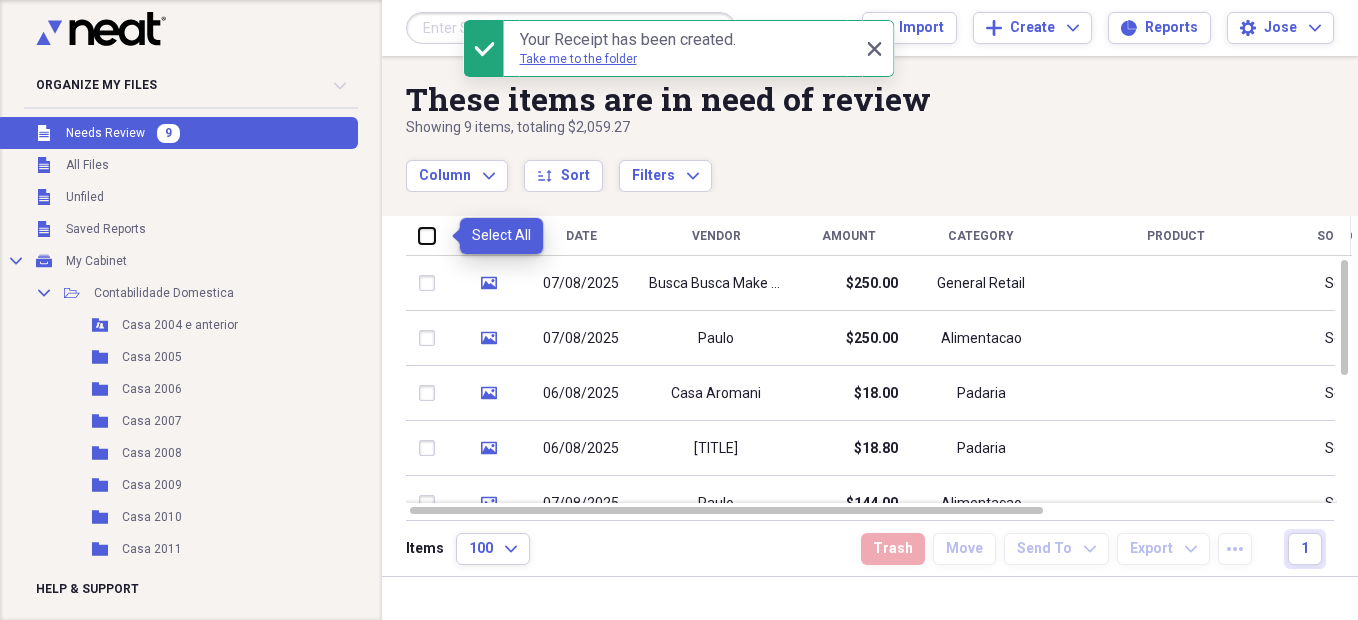 click at bounding box center (419, 235) 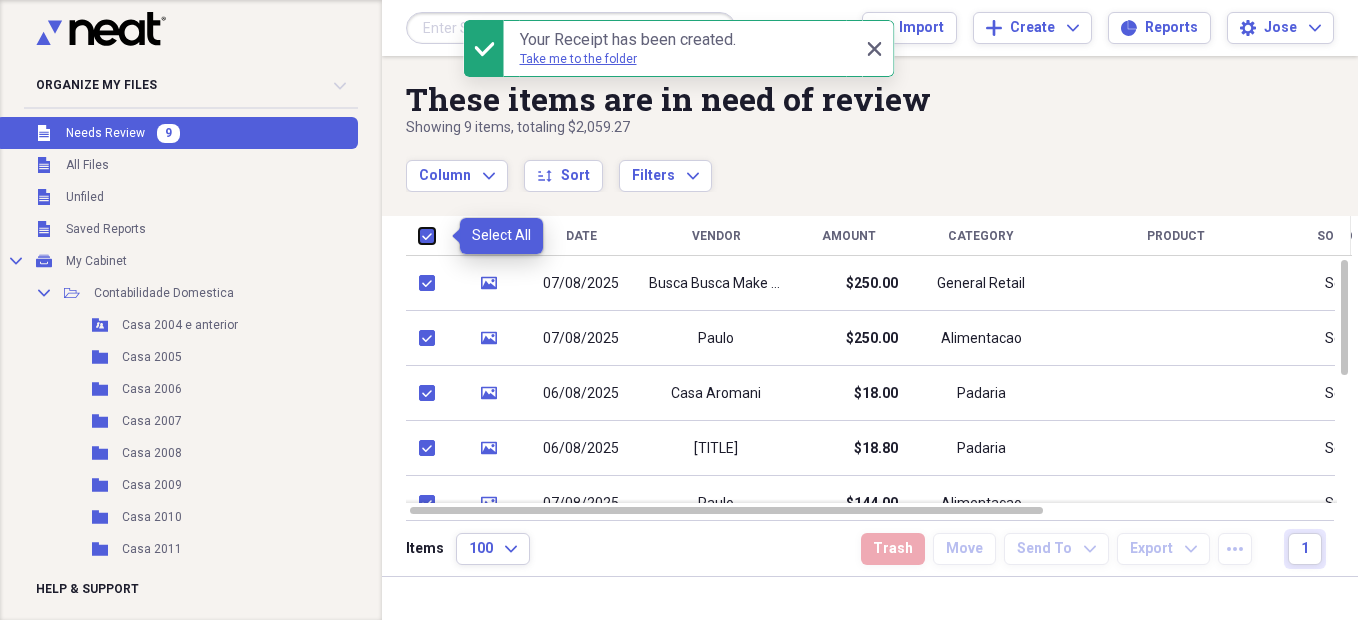 checkbox on "true" 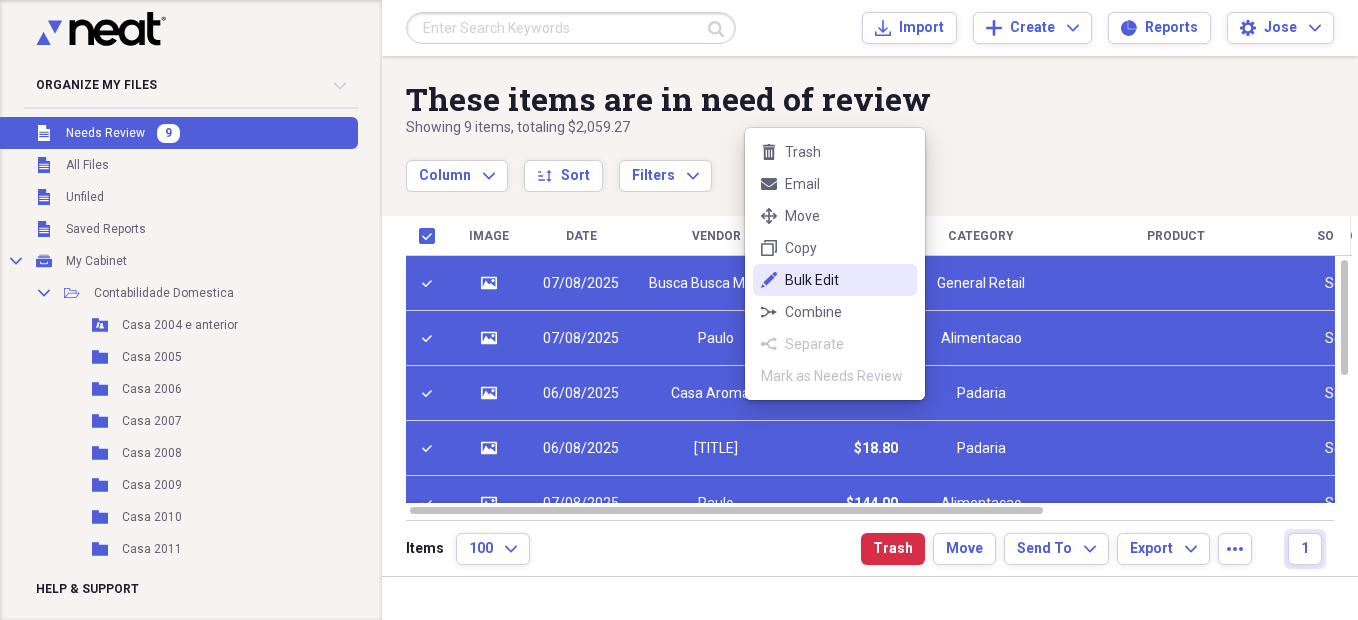 click on "Bulk Edit" at bounding box center [847, 280] 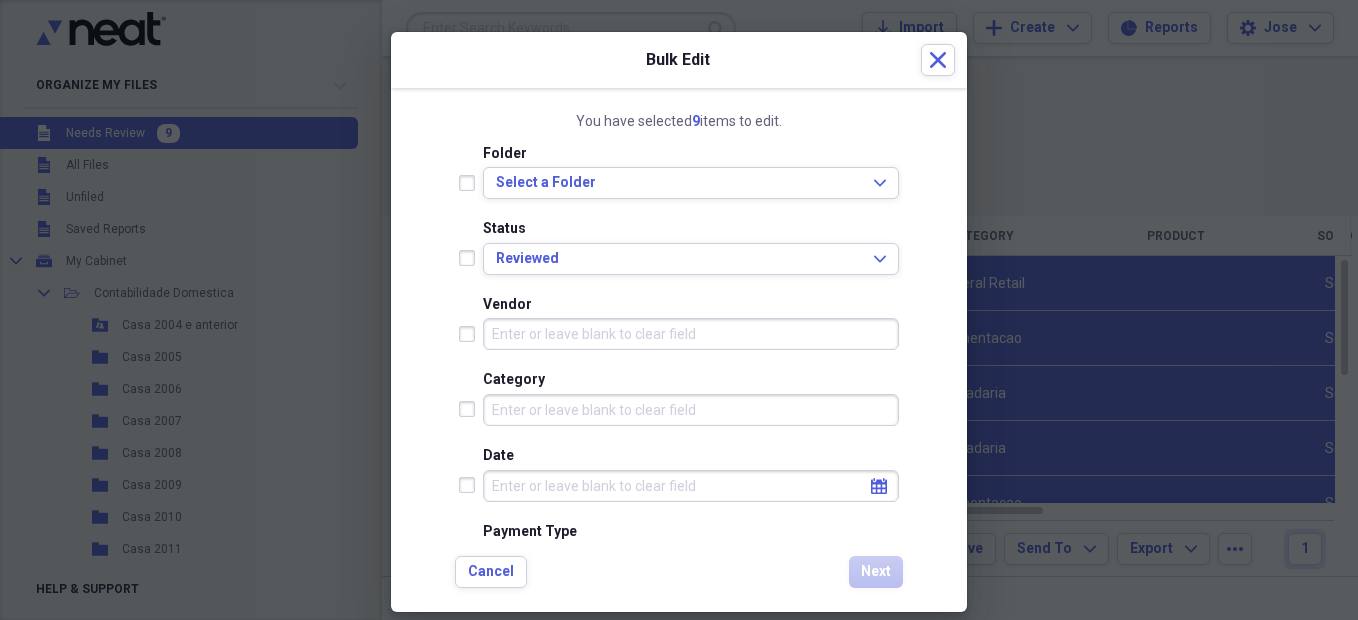 click 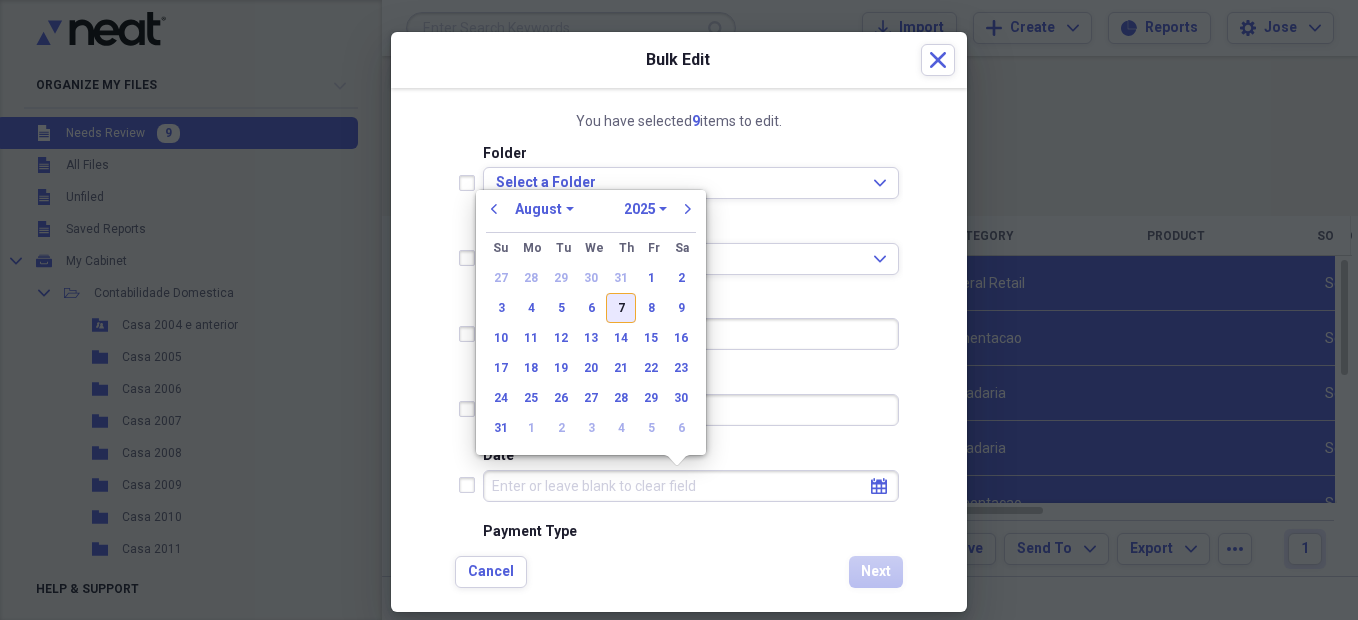 click on "7" at bounding box center (621, 308) 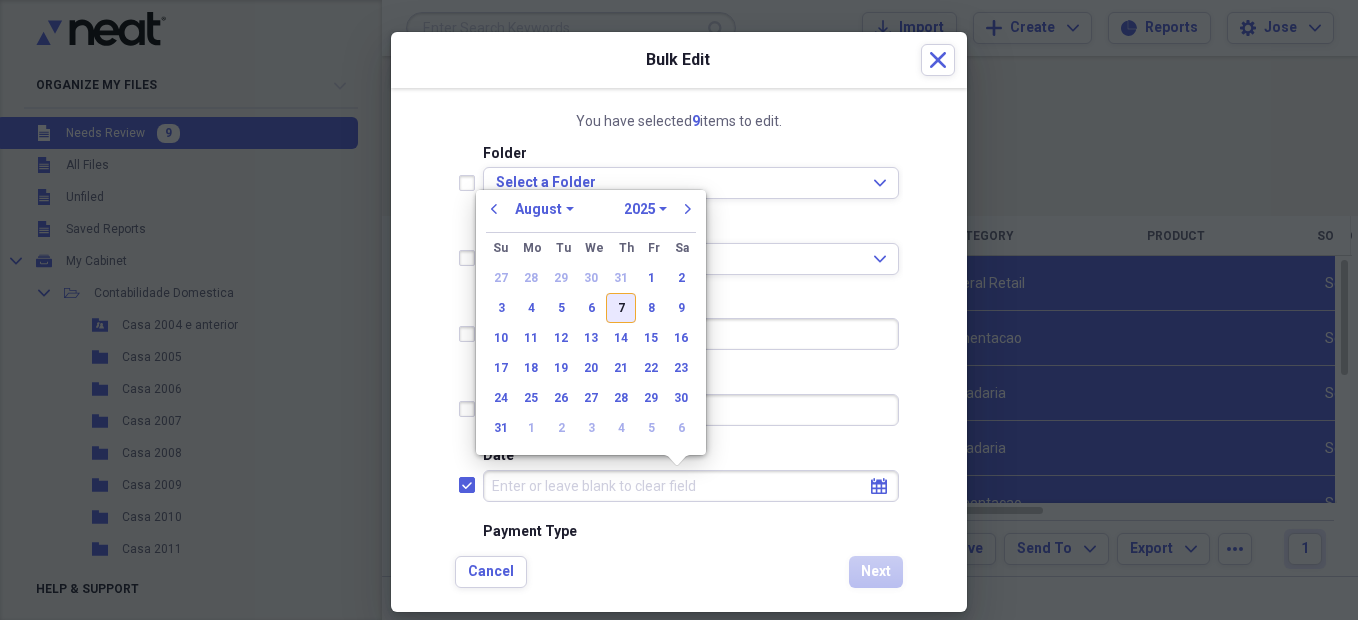 checkbox on "true" 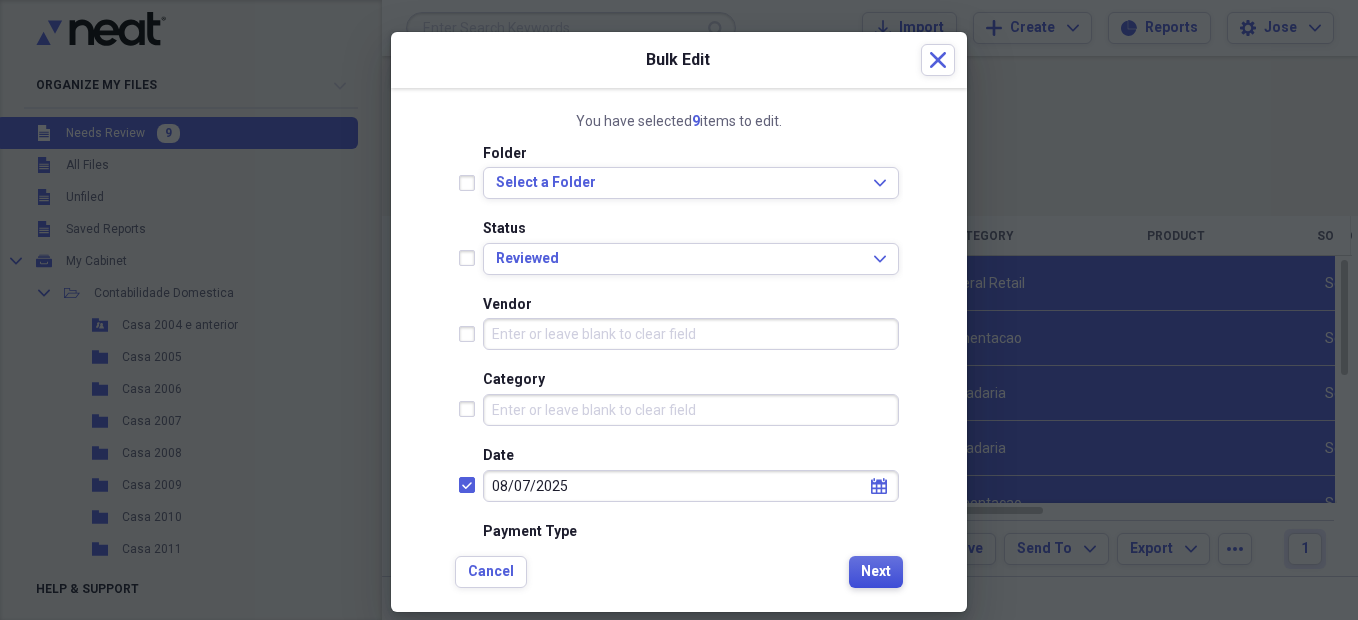 click on "Next" at bounding box center [876, 572] 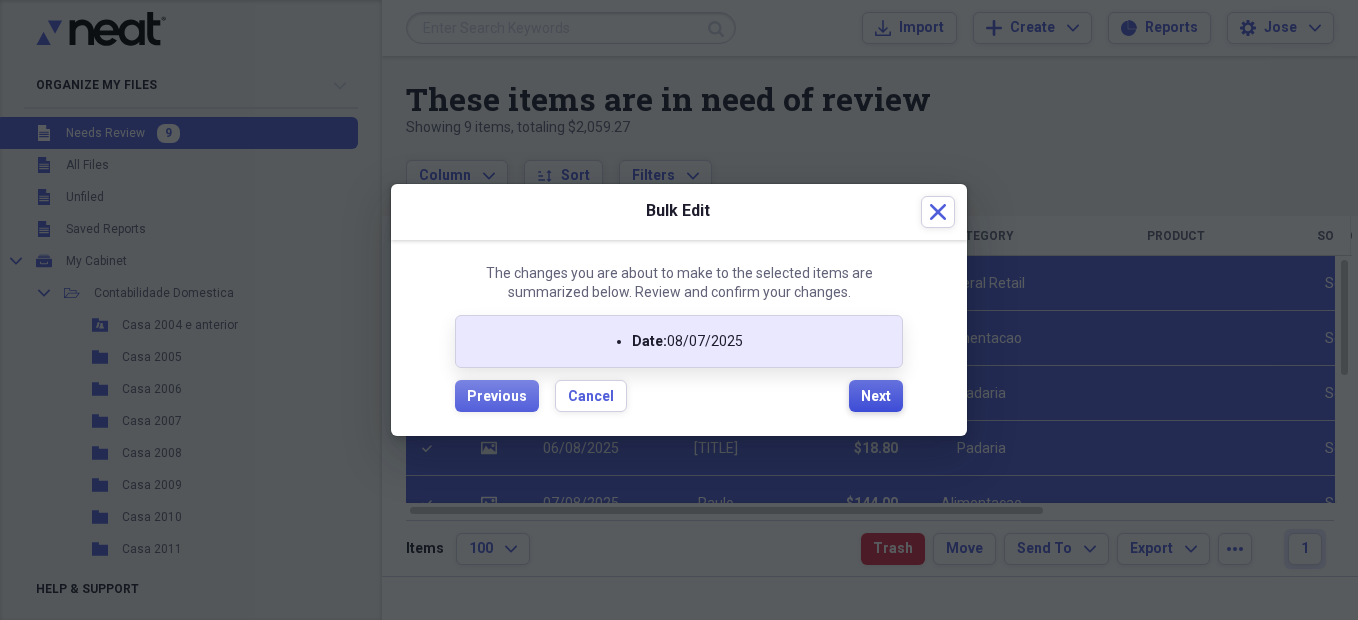 click on "Next" at bounding box center [876, 397] 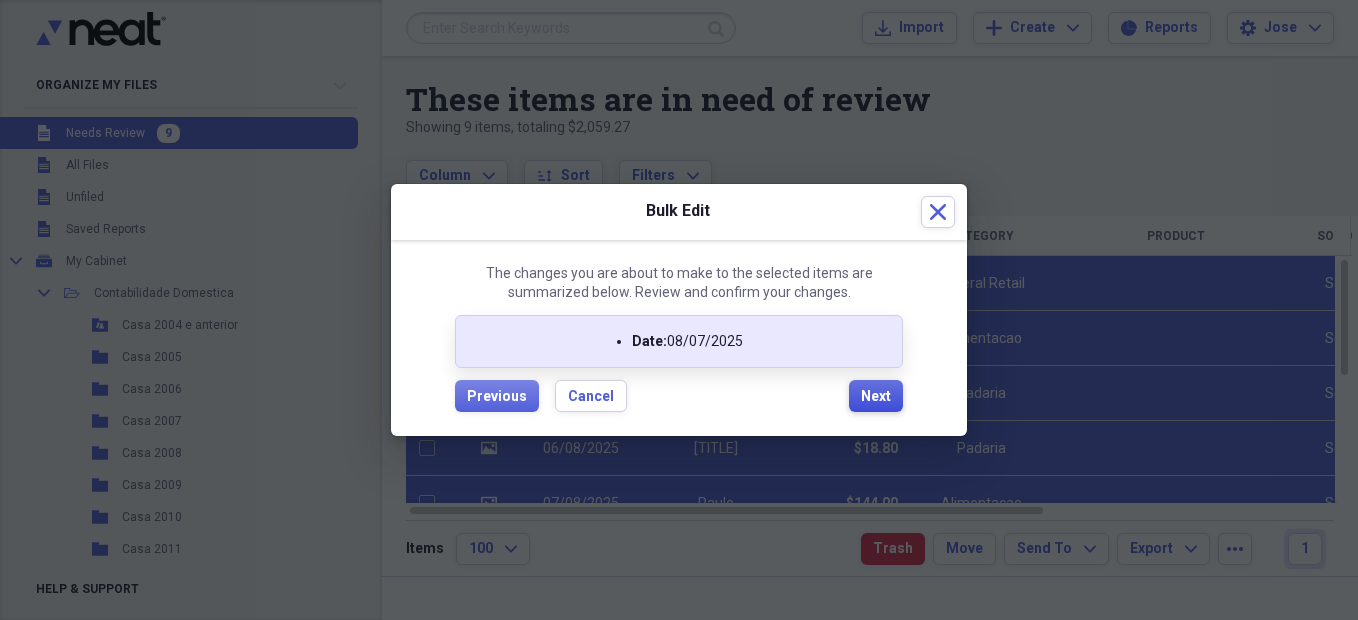 checkbox on "false" 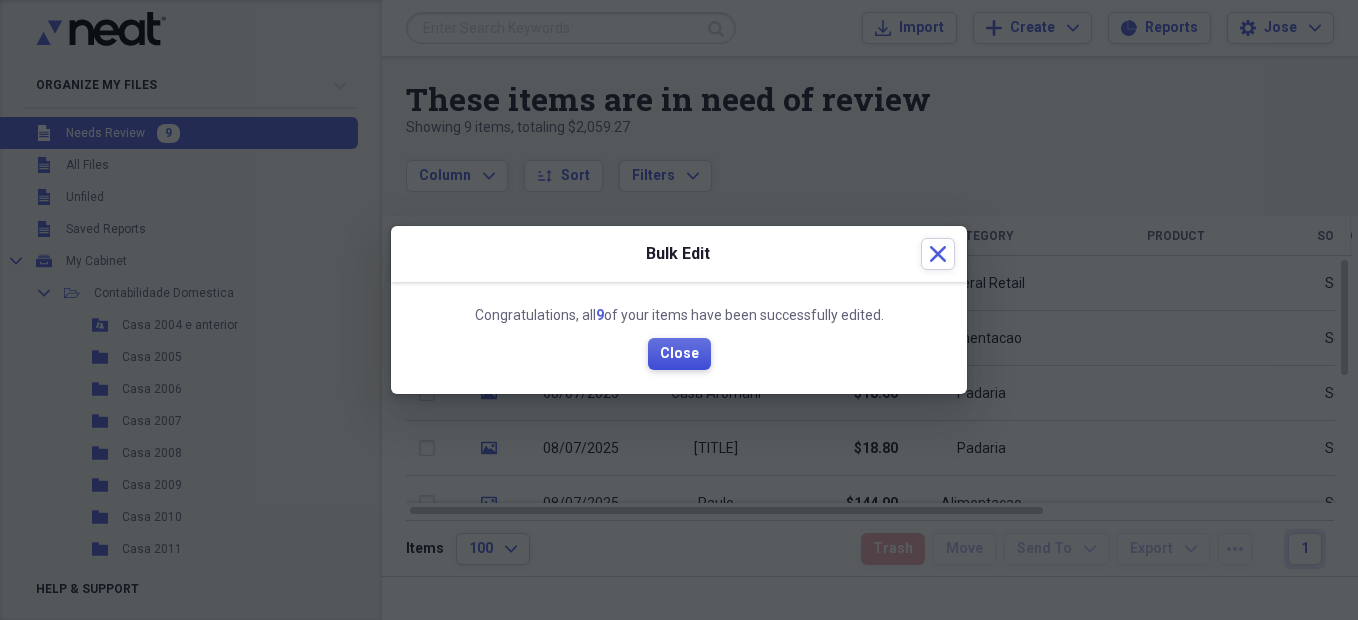 click on "Close" at bounding box center (679, 354) 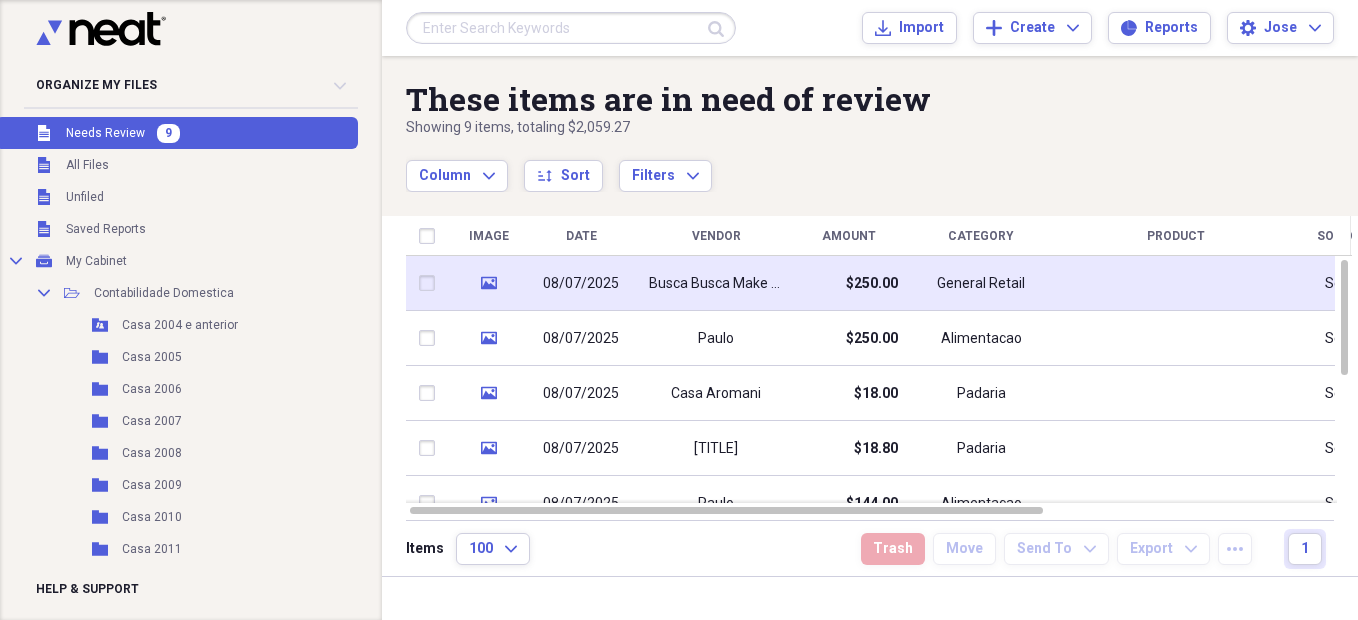 click on "Busca Busca Make Ltda" at bounding box center (716, 284) 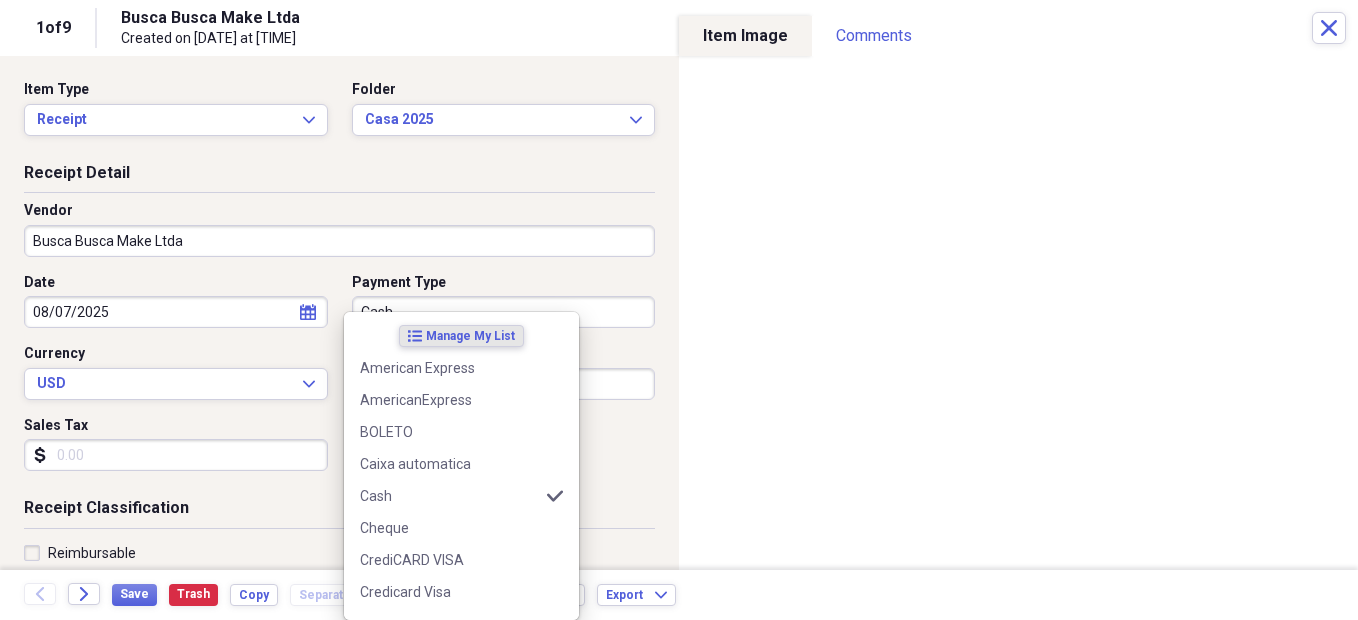click on "Organize My Files 8 Collapse Unfiled Needs Review 8 Unfiled All Files Unfiled Unfiled Unfiled Saved Reports Collapse My Cabinet My Cabinet Add Folder Collapse Open Folder Contabilidade Domestica Add Folder Shared Folder Casa 2004 e anterior Add Folder Folder Casa 2005 Add Folder Folder Casa 2006 Add Folder Folder Casa 2007 Add Folder Folder Casa 2008 Add Folder Folder Casa 2009 Add Folder Folder Casa 2010 Add Folder Folder Casa 2011 Add Folder Folder Casa 2012 Add Folder Folder Casa 2013 Add Folder Folder Casa 2014 Add Folder Folder Casa 2015 Add Folder Folder Casa 2016 Add Folder Folder Casa 2017 Add Folder Folder Casa 2018 Add Folder Folder Casa 2019 Add Folder Folder Casa 2020 Add Folder Folder Casa 2021 Add Folder Folder Casa 2022 Add Folder Folder Casa 2023 Add Folder Folder Casa 2024 Add Folder Folder Casa 2025 Add Folder Folder Cheques sem fundo recebidos Add Folder Folder GERAL Add Folder Folder Lixeira Add Folder Folder Passagens Add Folder Folder Relatorios Add Folder Expand Folder Viagens Trash Add" at bounding box center (679, 310) 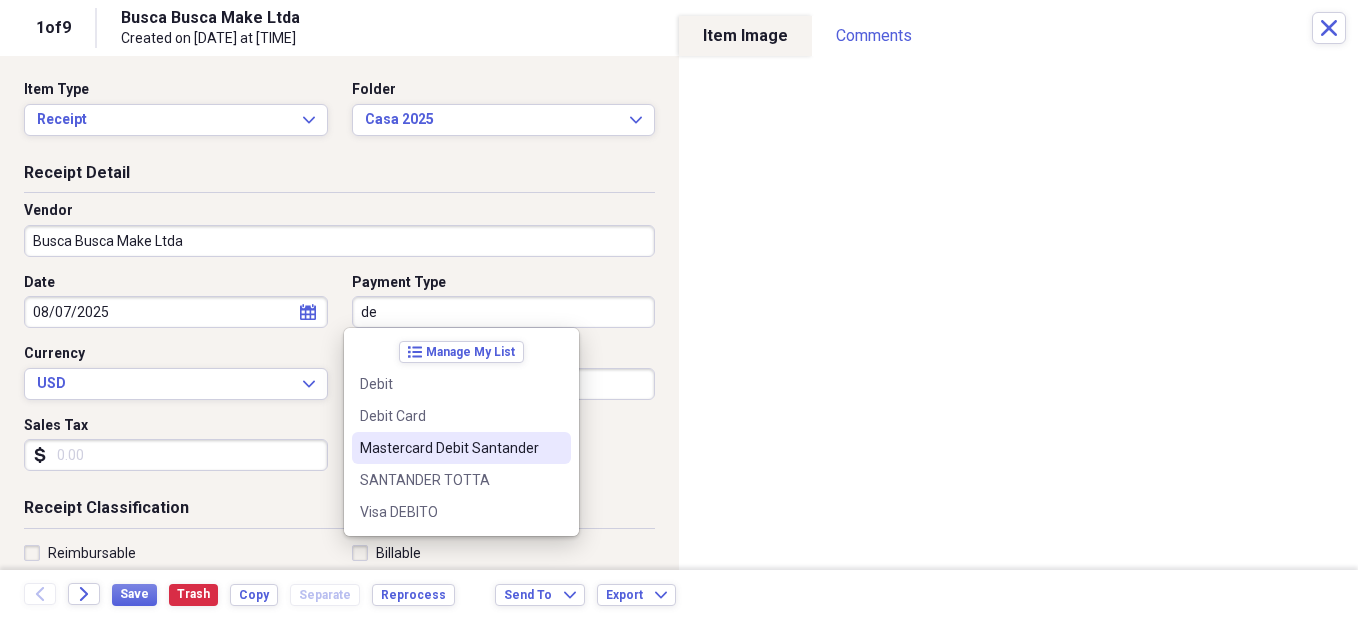 click on "Mastercard Debit Santander" at bounding box center [449, 448] 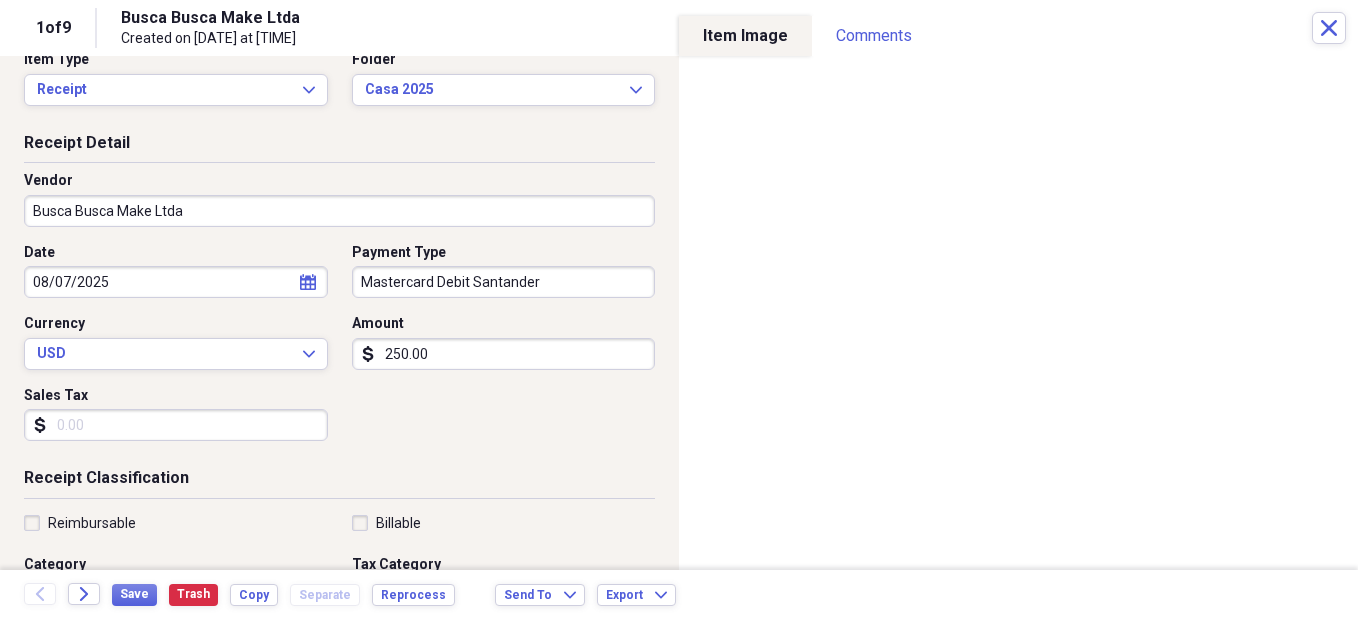 scroll, scrollTop: 0, scrollLeft: 0, axis: both 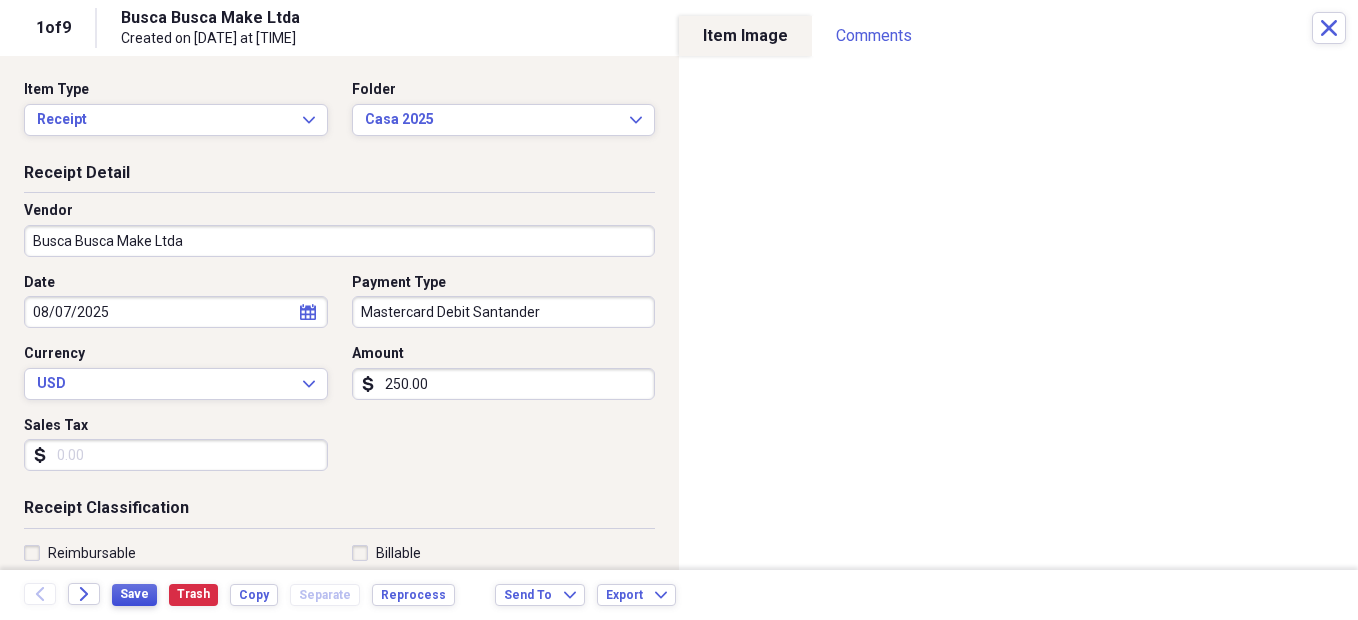 click on "Save" at bounding box center [134, 594] 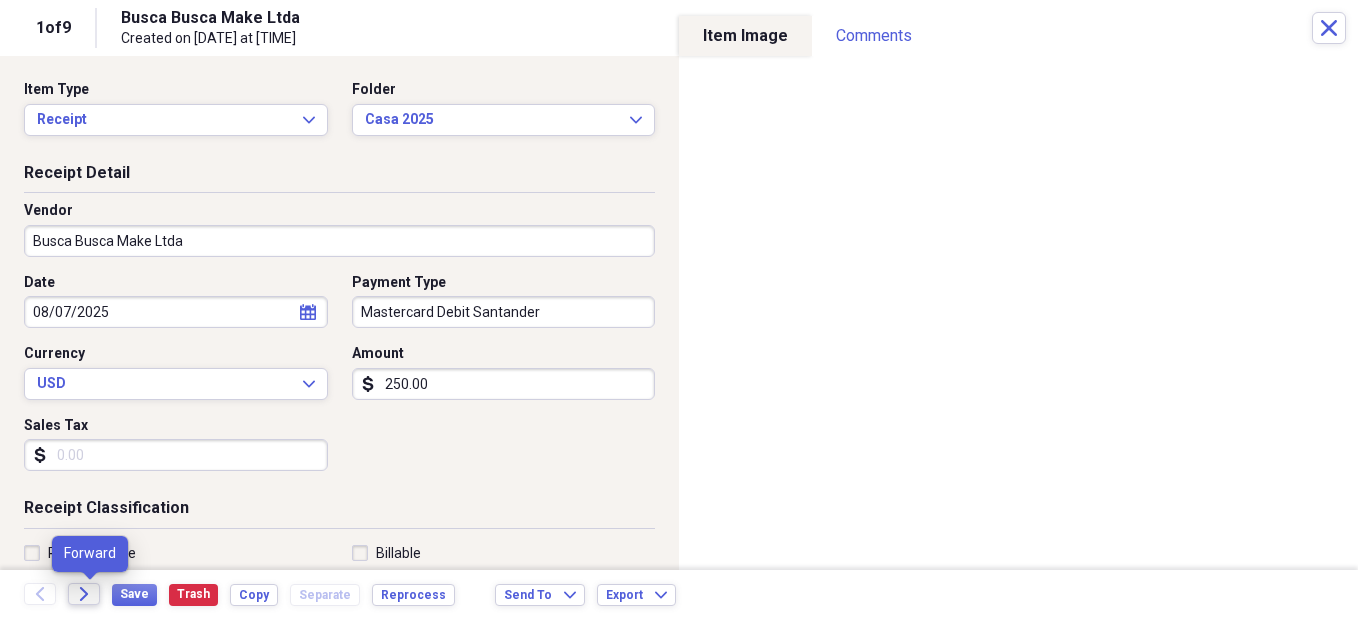 click on "Forward" 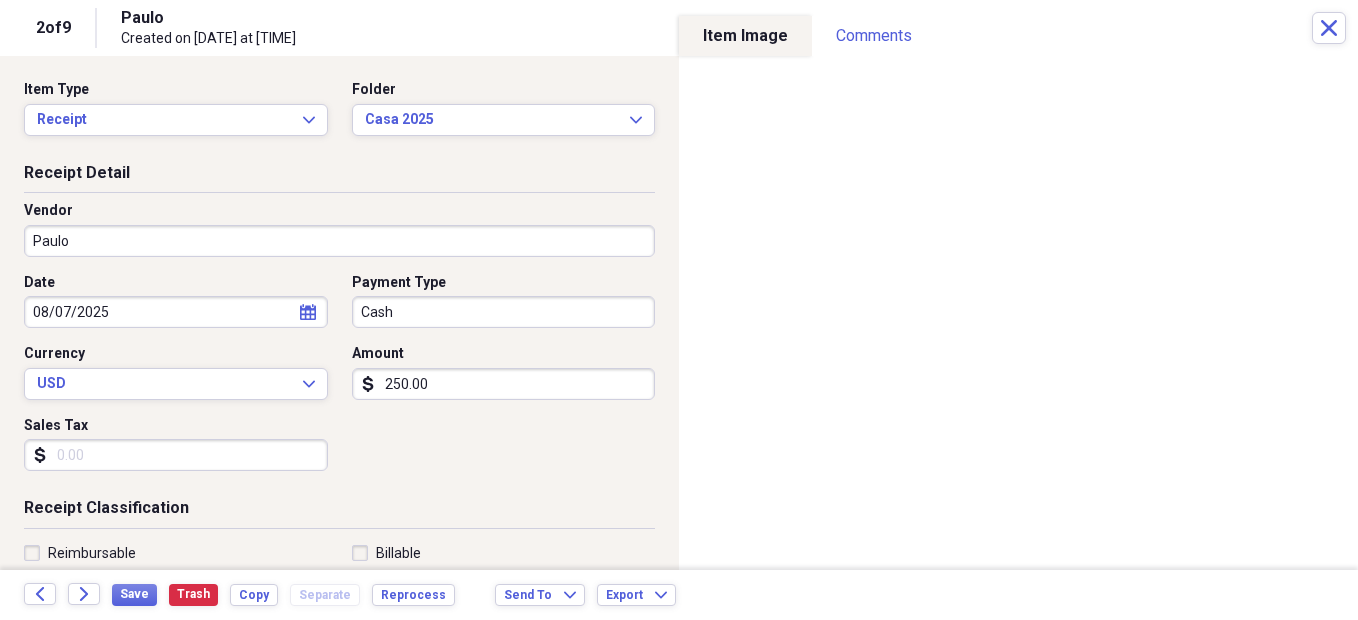 click on "Paulo" at bounding box center [339, 241] 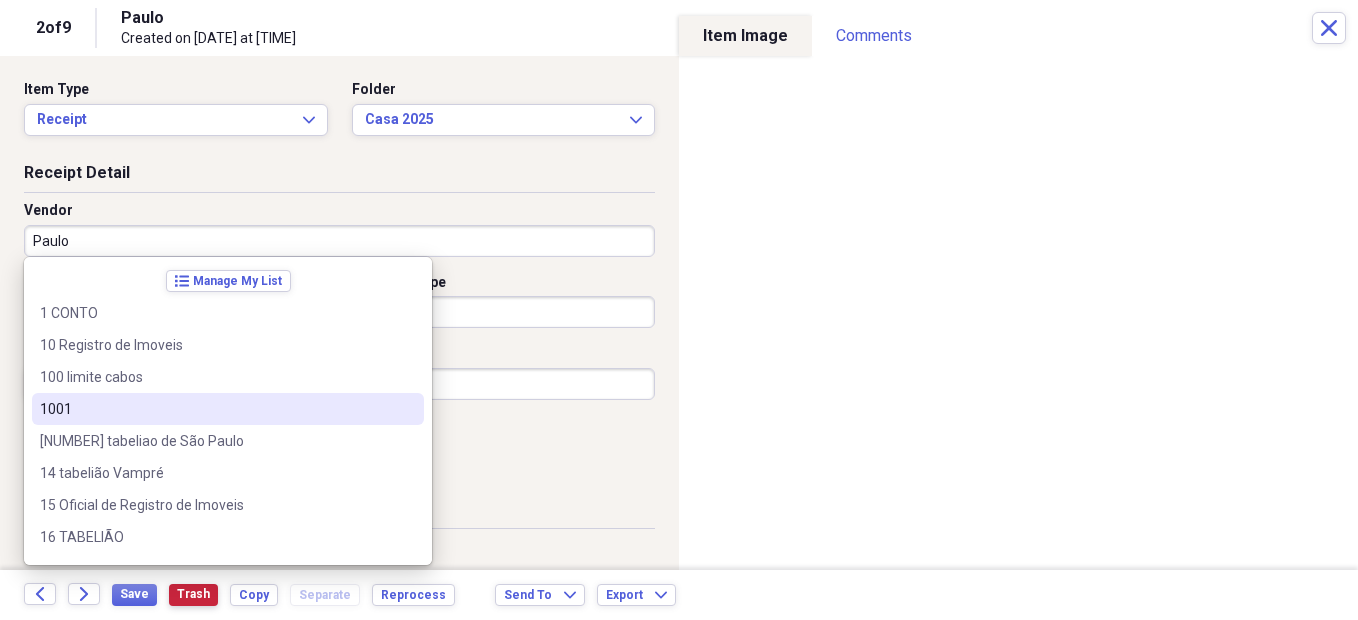 click on "Trash" at bounding box center (193, 594) 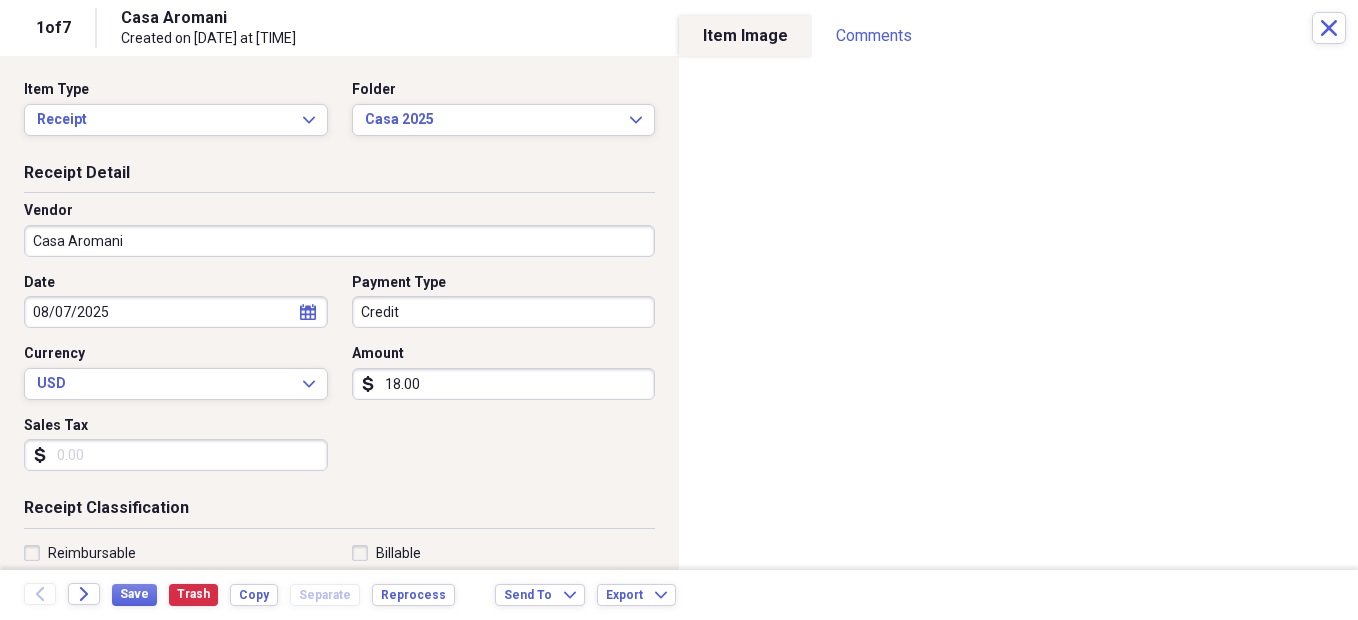 click on "calendar" 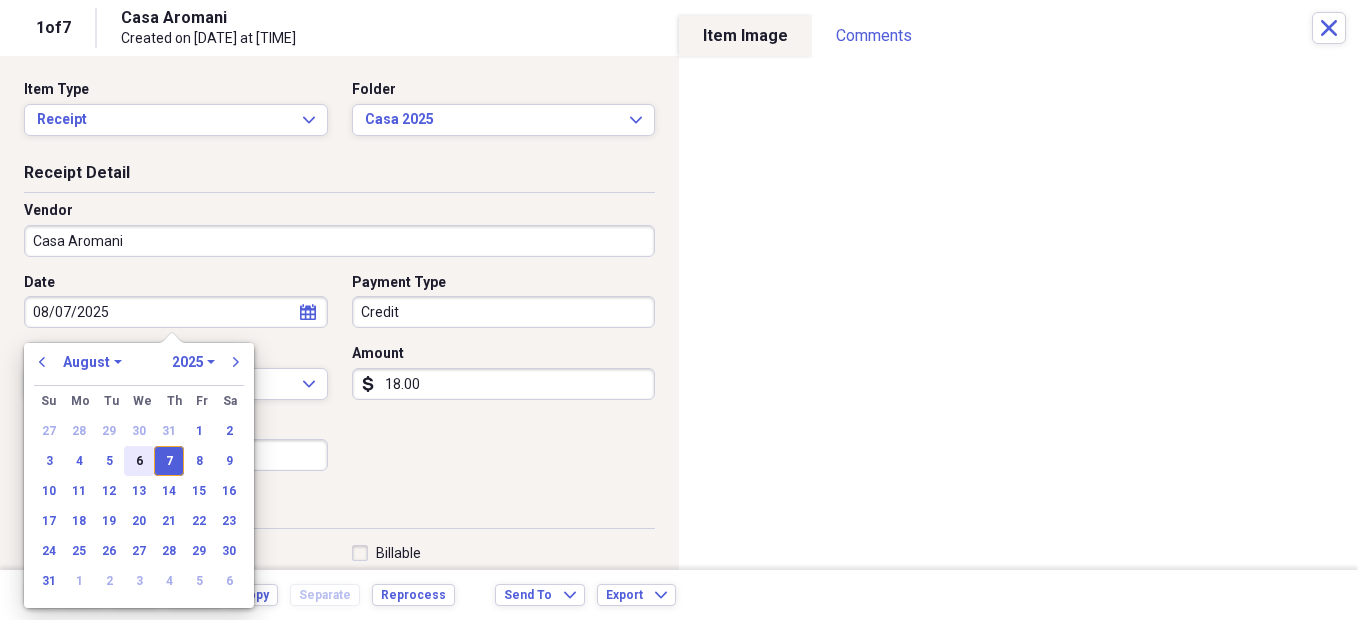 click on "6" at bounding box center [139, 461] 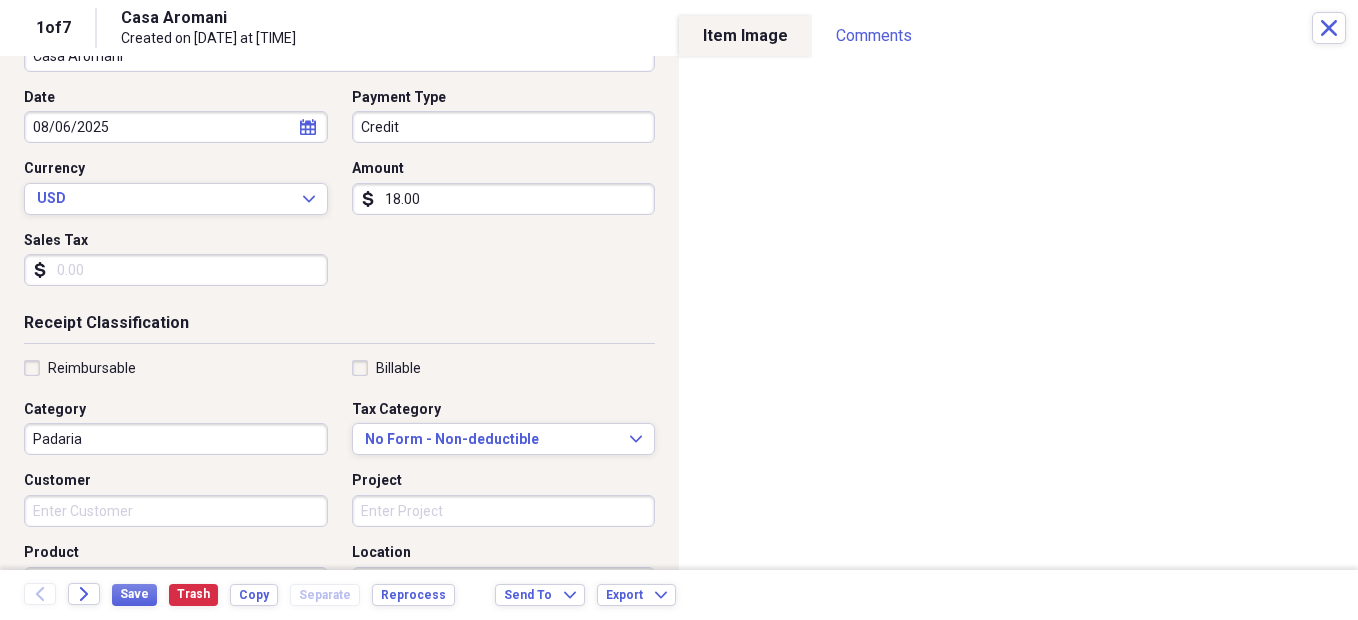 scroll, scrollTop: 200, scrollLeft: 0, axis: vertical 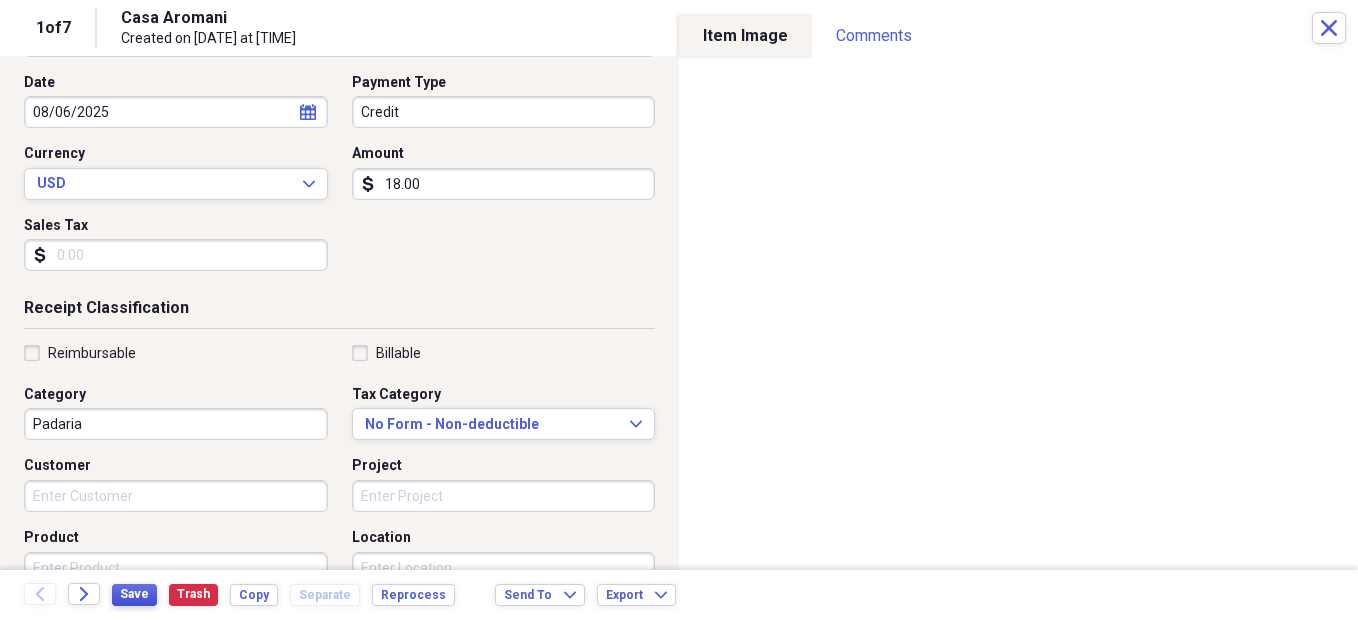 click on "Save" at bounding box center (134, 594) 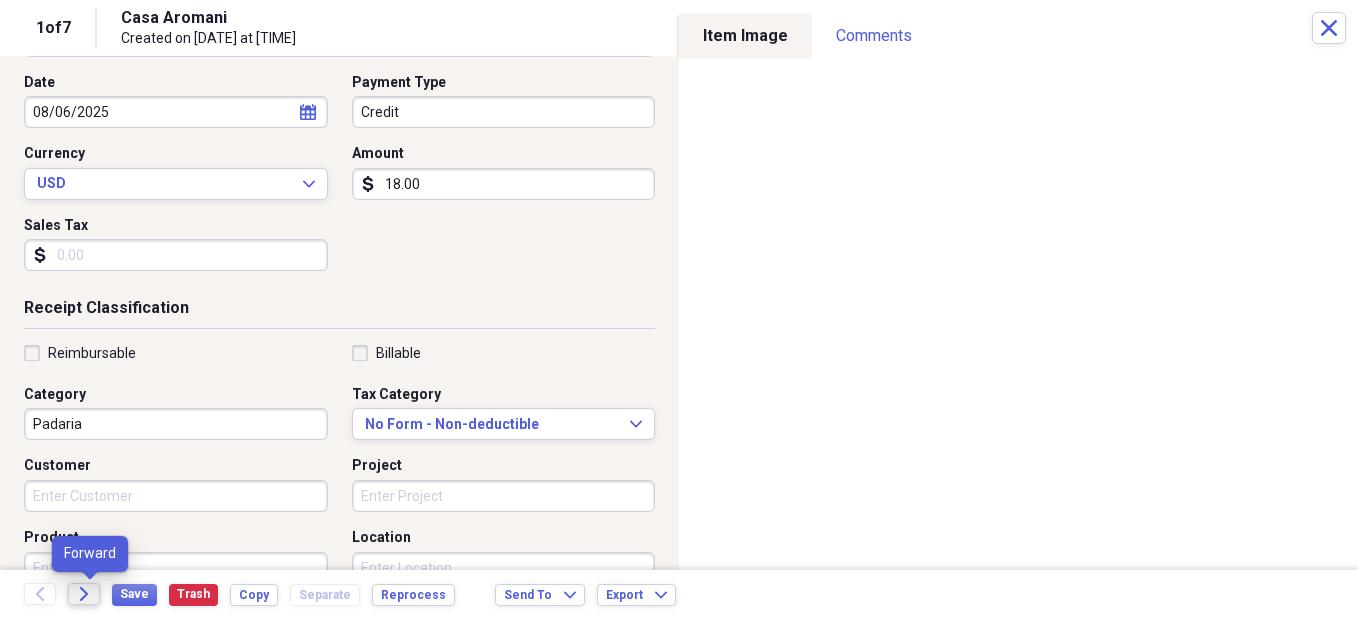 click 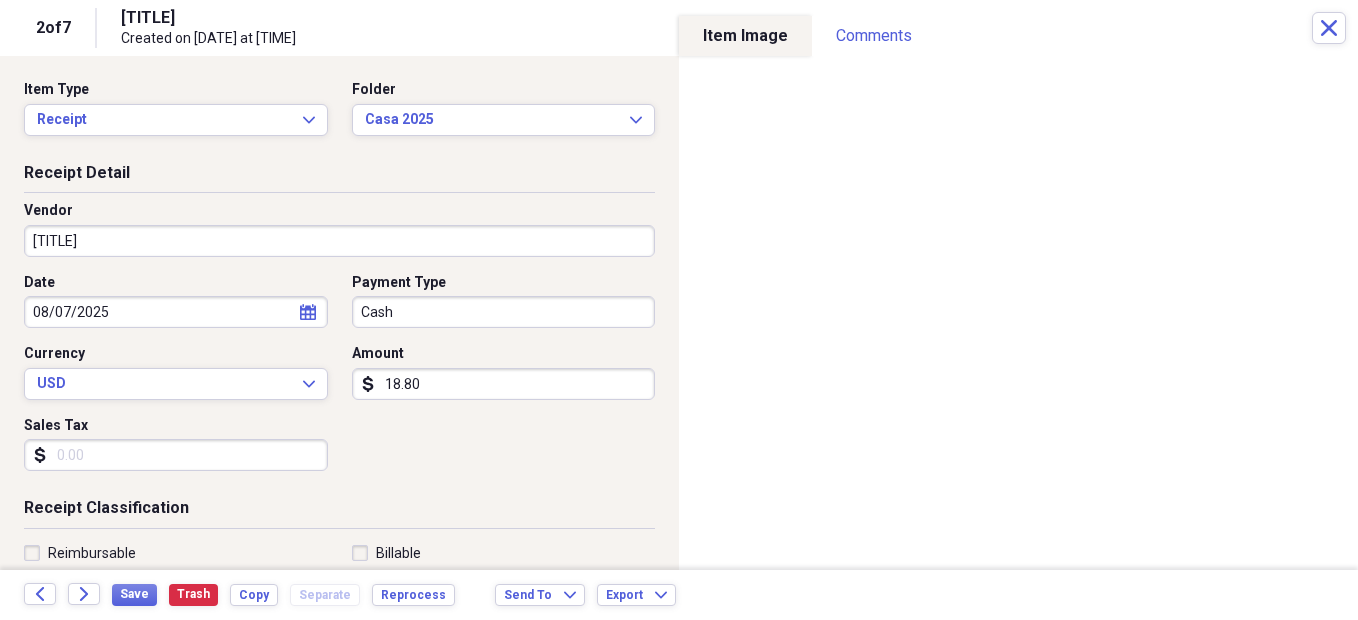 click on "[TITLE]" at bounding box center [339, 241] 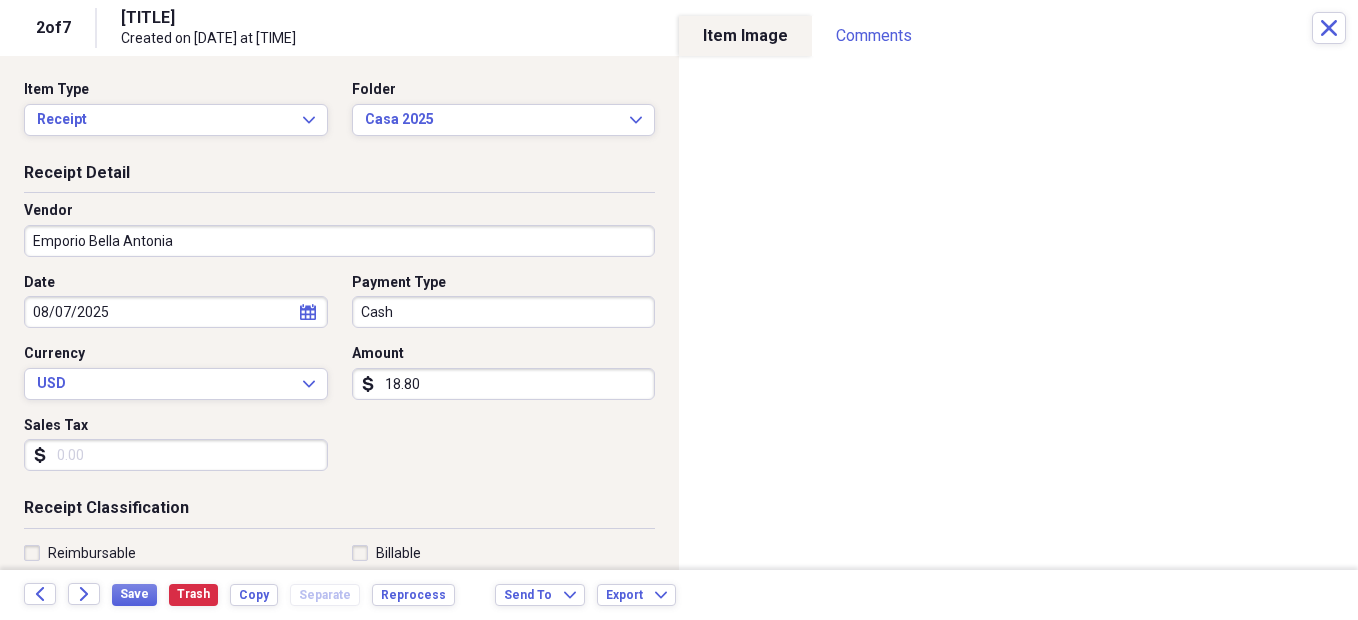 type on "Emporio Bella Antonia" 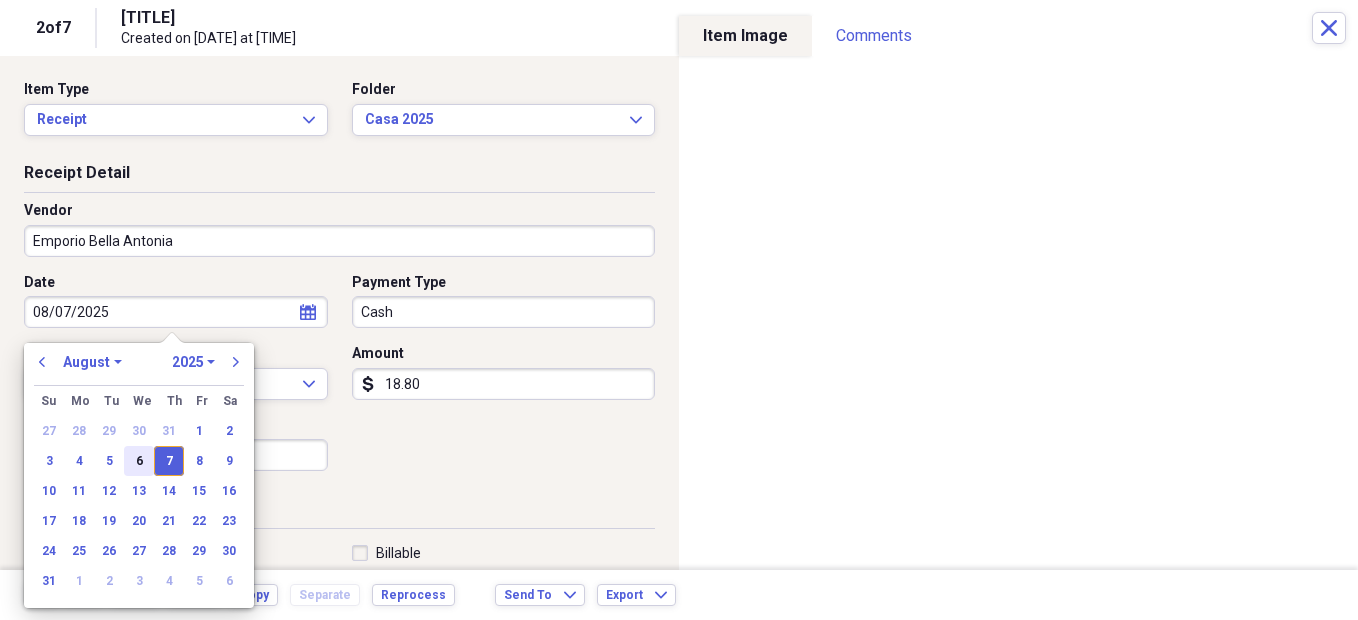 click on "6" at bounding box center [139, 461] 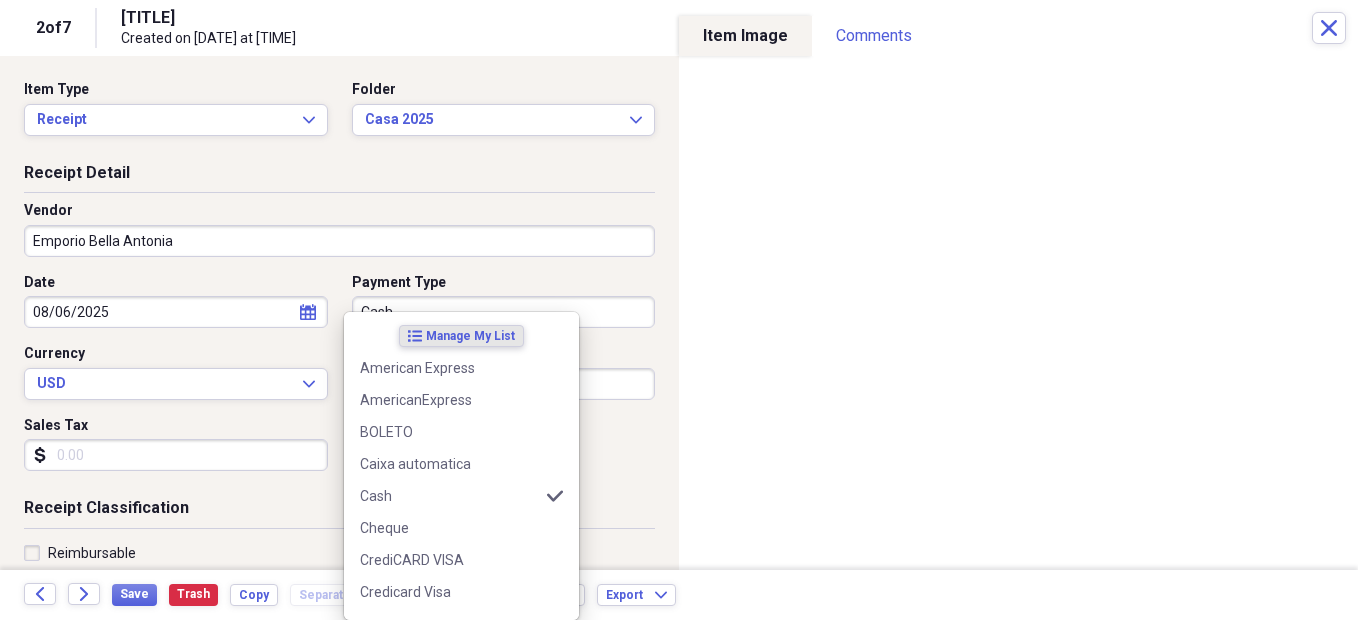 click on "Organize My Files 5 Collapse Unfiled Needs Review 5 Unfiled All Files Unfiled Unfiled Unfiled Saved Reports Collapse My Cabinet My Cabinet Add Folder Collapse Open Folder Contabilidade Domestica Add Folder Shared Folder Casa 2004 e anterior Add Folder Folder Casa 2005 Add Folder Folder Casa 2006 Add Folder Folder Casa 2007 Add Folder Folder Casa 2008 Add Folder Folder Casa 2009 Add Folder Folder Casa 2010 Add Folder Folder Casa 2011 Add Folder Folder Casa 2012 Add Folder Folder Casa 2013 Add Folder Folder Casa 2014 Add Folder Folder Casa 2015 Add Folder Folder Casa 2016 Add Folder Folder Casa 2017 Add Folder Folder Casa 2018 Add Folder Folder Casa 2019 Add Folder Folder Casa 2020 Add Folder Folder Casa 2021 Add Folder Folder Casa 2022 Add Folder Folder Casa 2023 Add Folder Folder Casa 2024 Add Folder Folder Casa 2025 Add Folder Folder Cheques sem fundo recebidos Add Folder Folder GERAL Add Folder Folder Lixeira Add Folder Folder Passagens Add Folder Folder Relatorios Add Folder Expand Folder Viagens Trash Add" at bounding box center [679, 310] 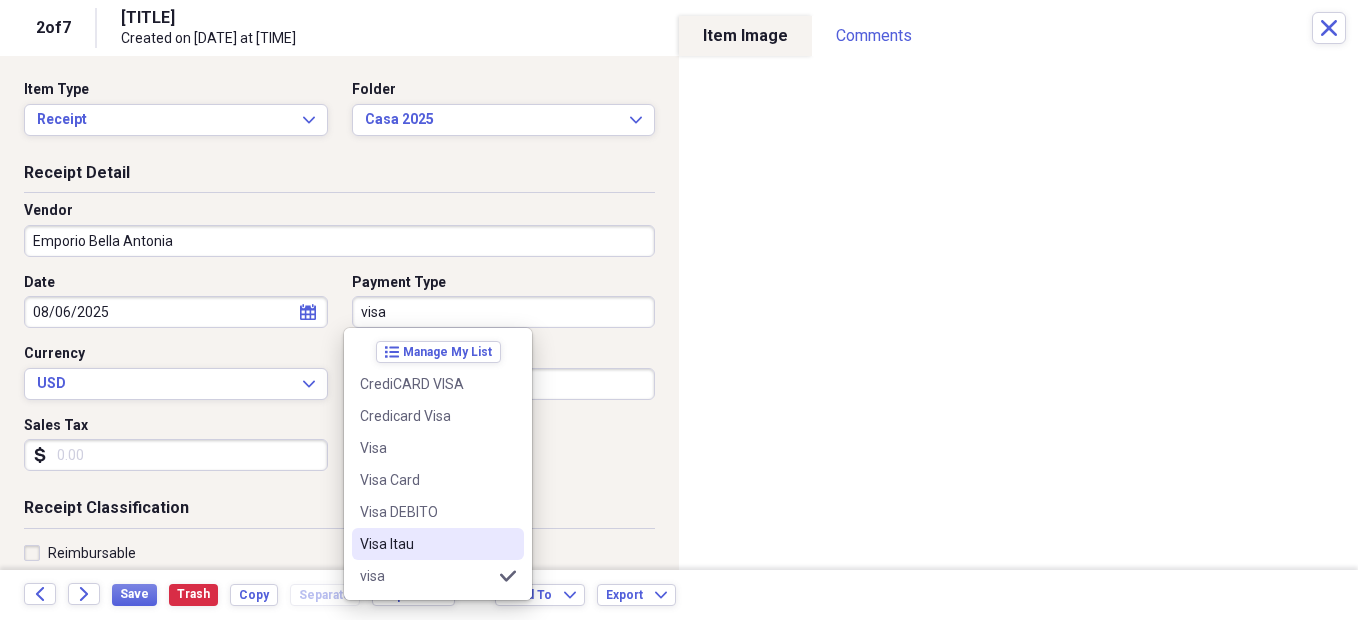 click on "Visa Itau" at bounding box center [426, 544] 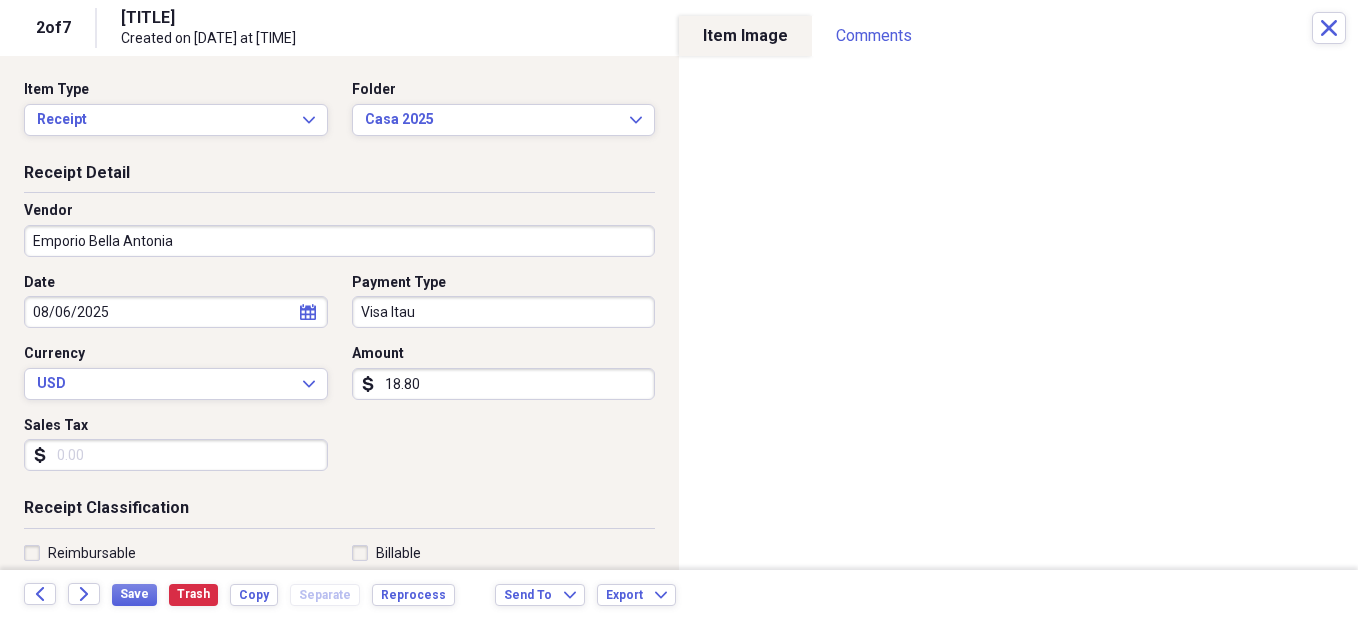 scroll, scrollTop: 200, scrollLeft: 0, axis: vertical 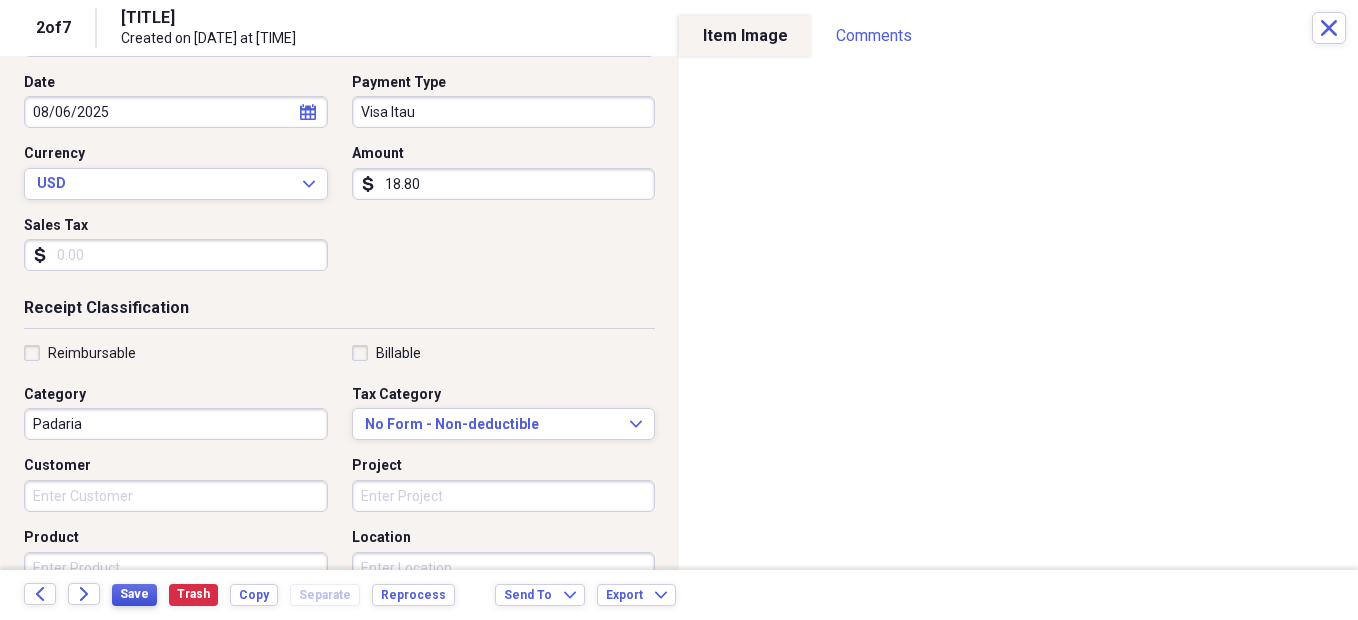 click on "Save" at bounding box center (134, 594) 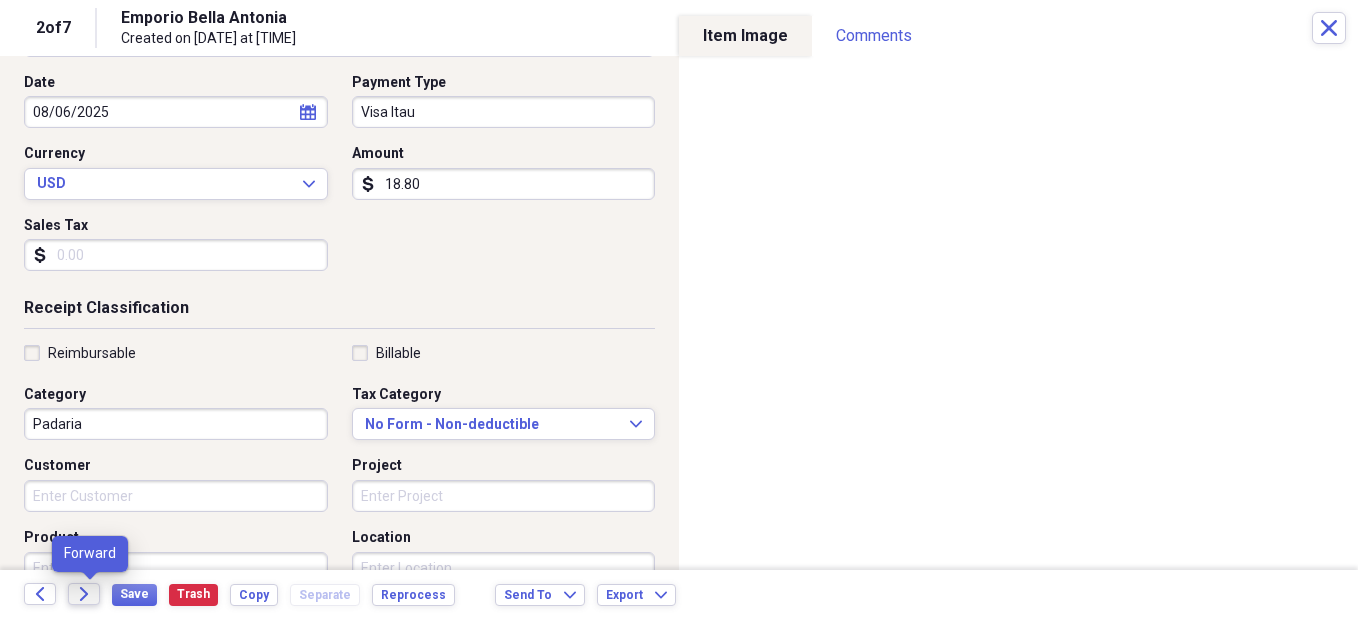 click on "Forward" 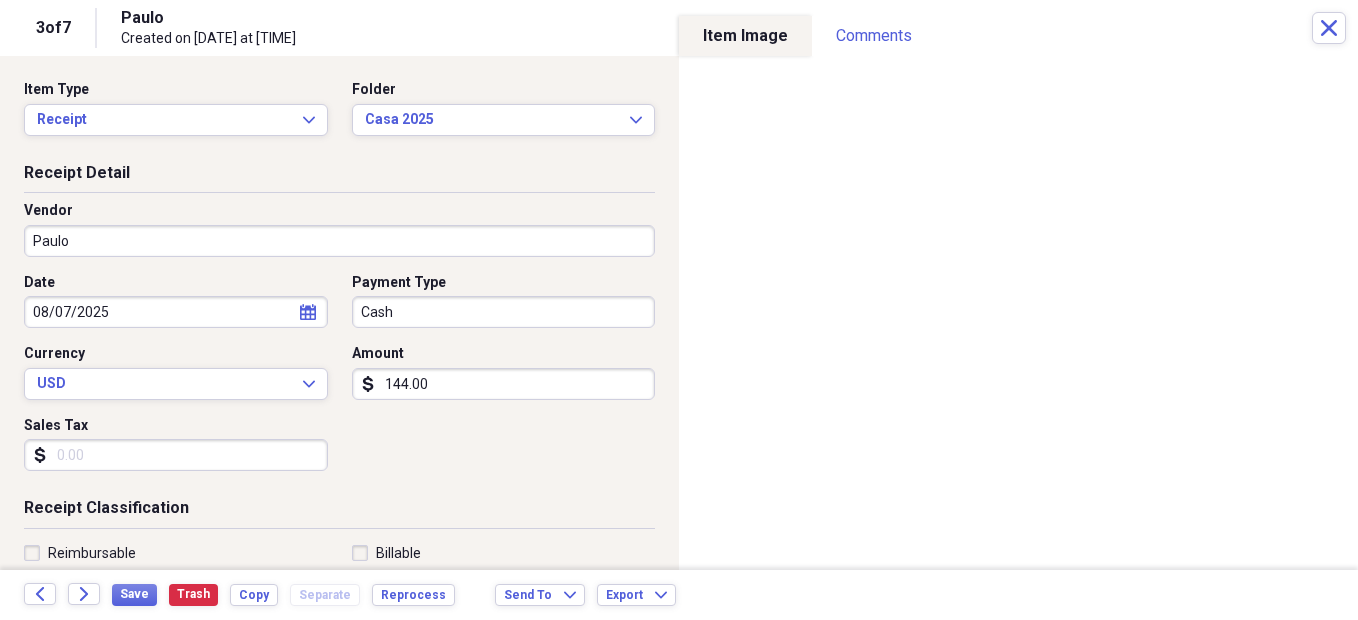 click on "Paulo" at bounding box center (339, 241) 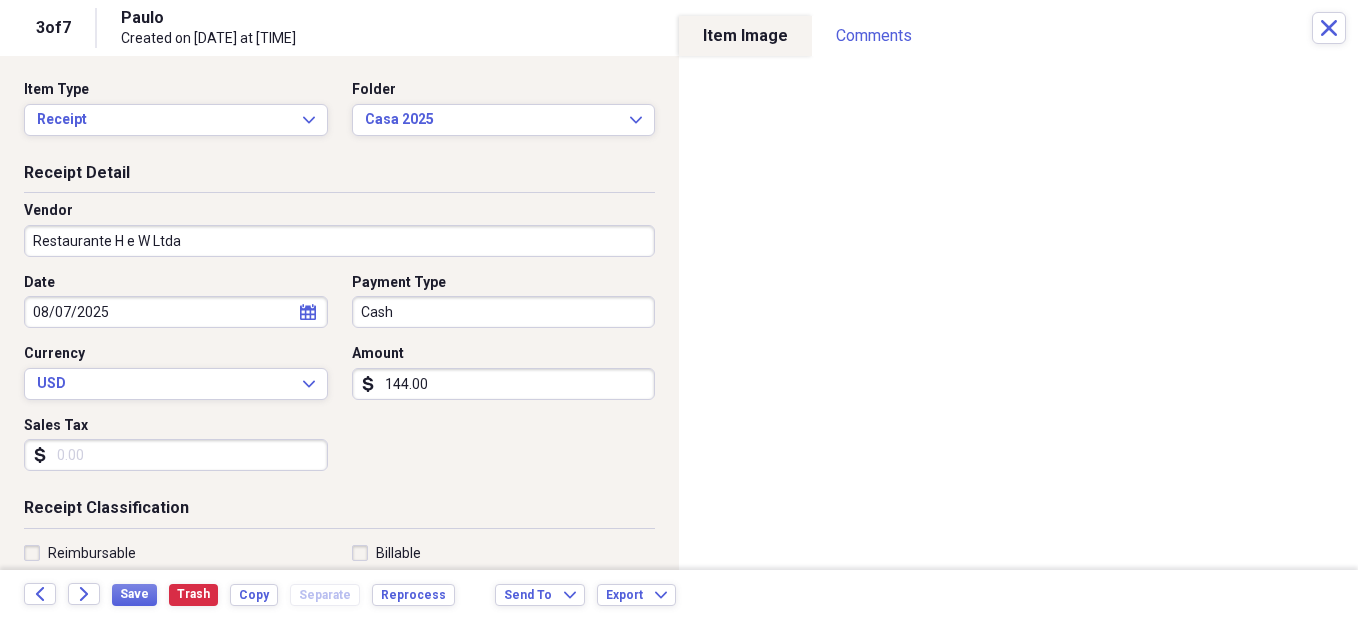 type on "Restaurante H e W Ltda" 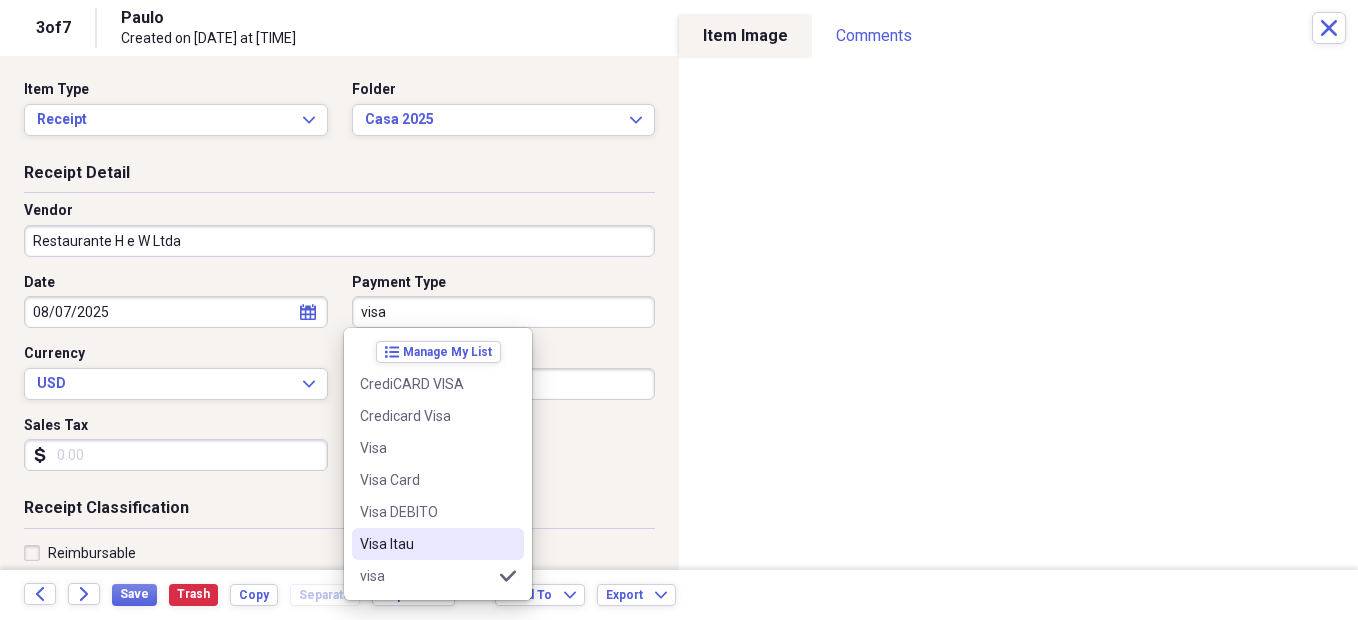 click on "Visa Itau" at bounding box center (426, 544) 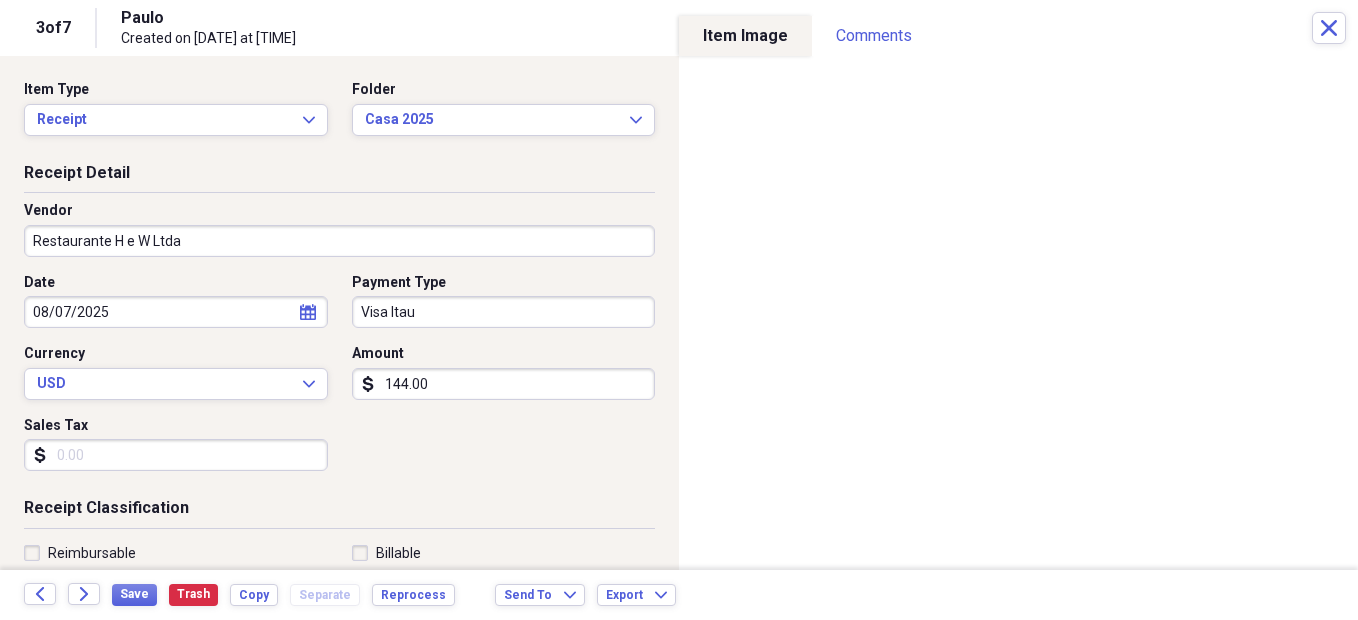 click on "144.00" at bounding box center [504, 384] 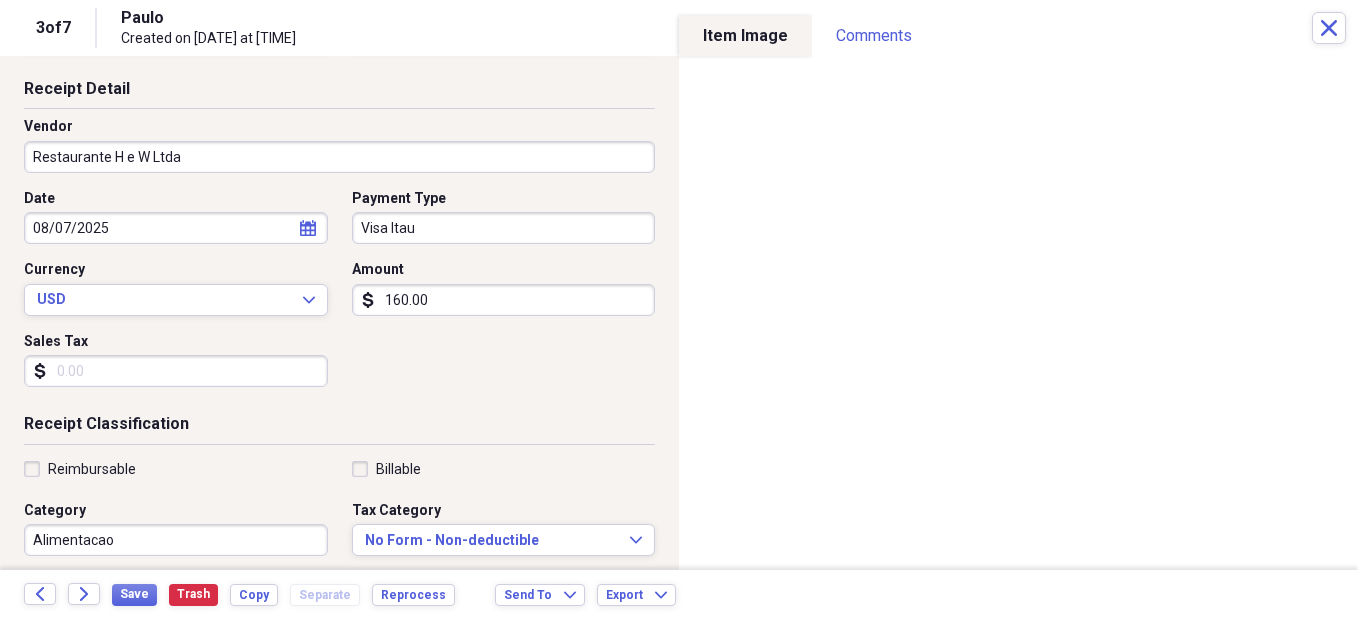 scroll, scrollTop: 200, scrollLeft: 0, axis: vertical 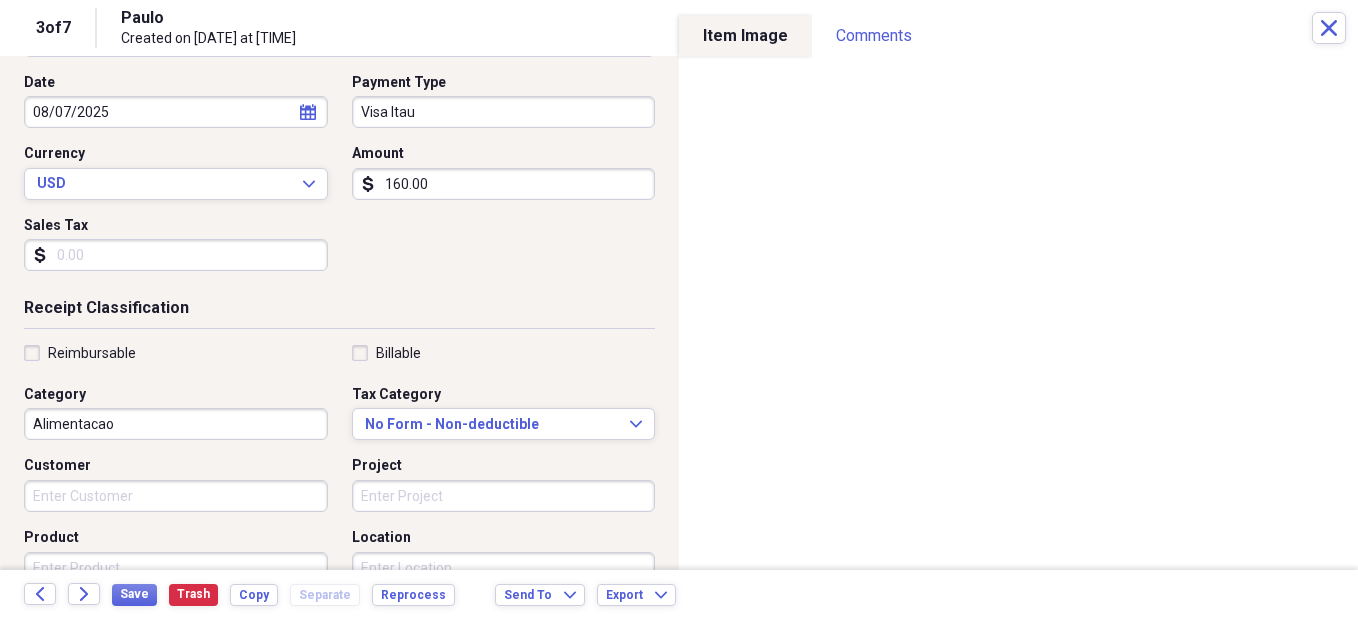 type on "160.00" 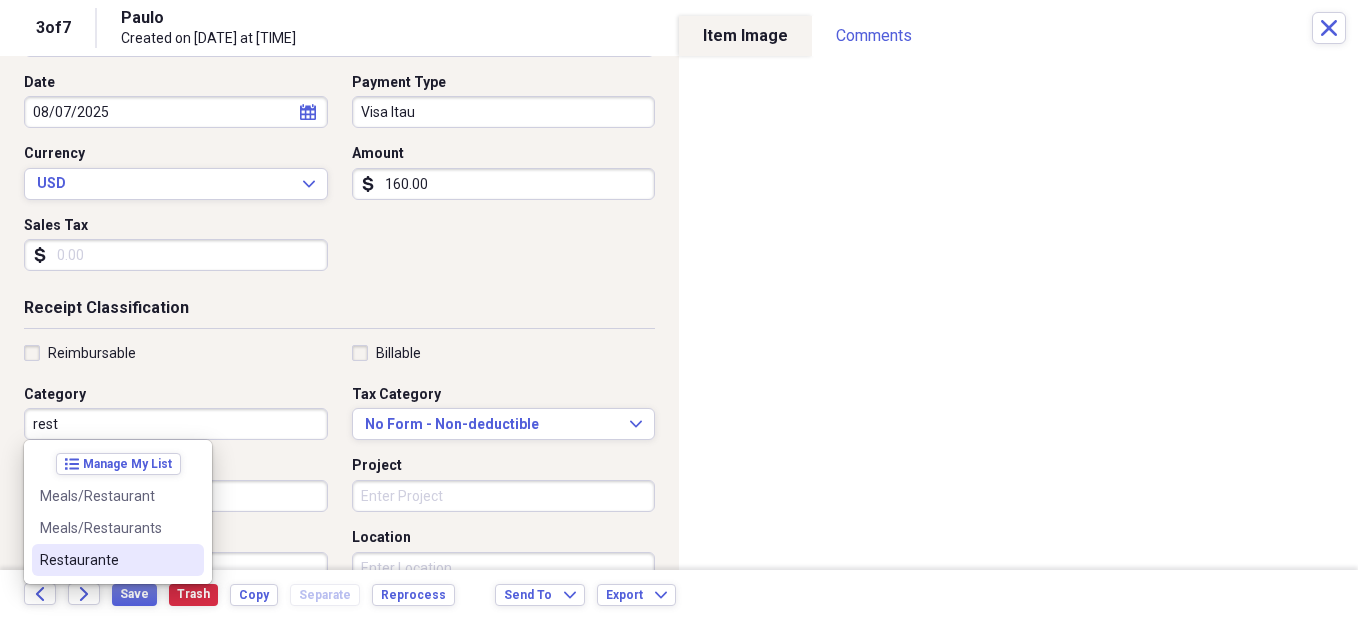 click on "Restaurante" at bounding box center (106, 560) 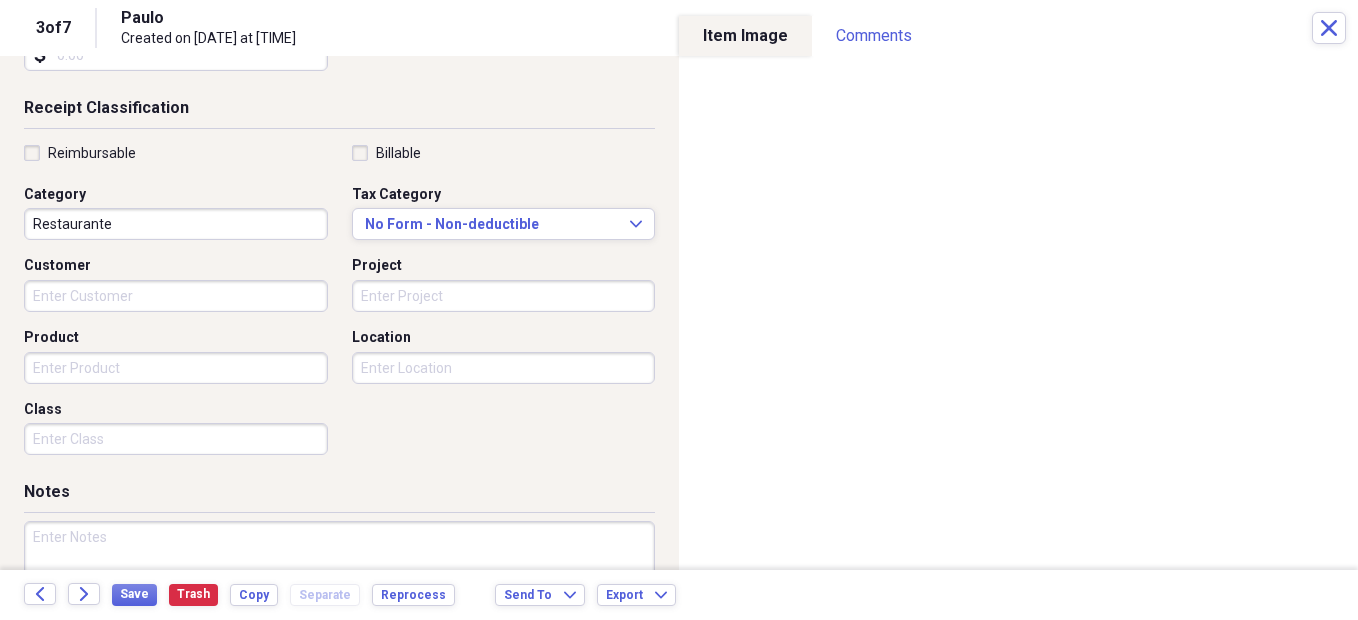 scroll, scrollTop: 500, scrollLeft: 0, axis: vertical 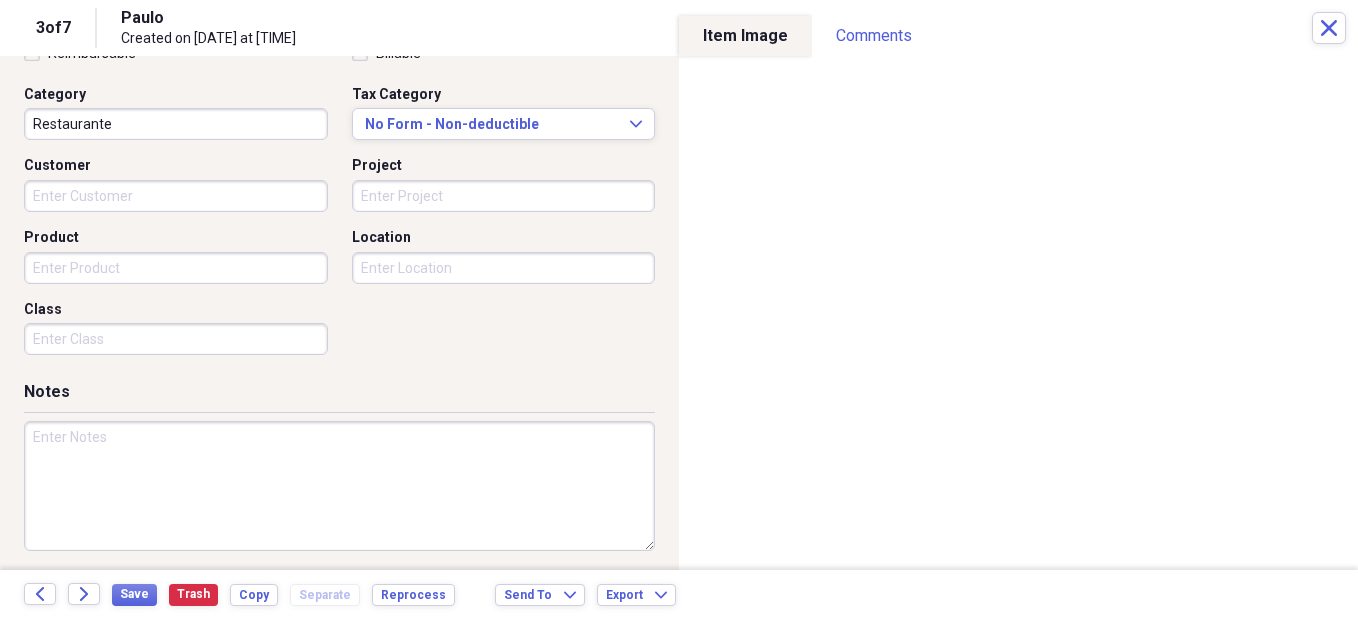 click at bounding box center [339, 486] 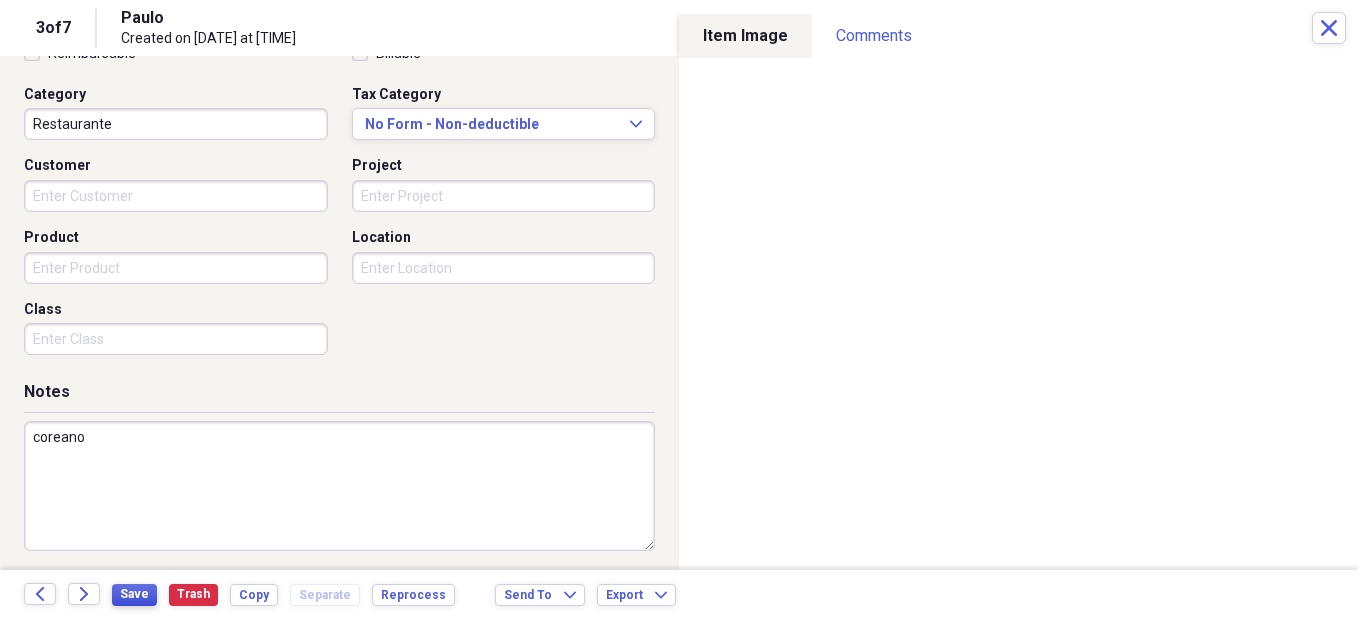 type on "coreano" 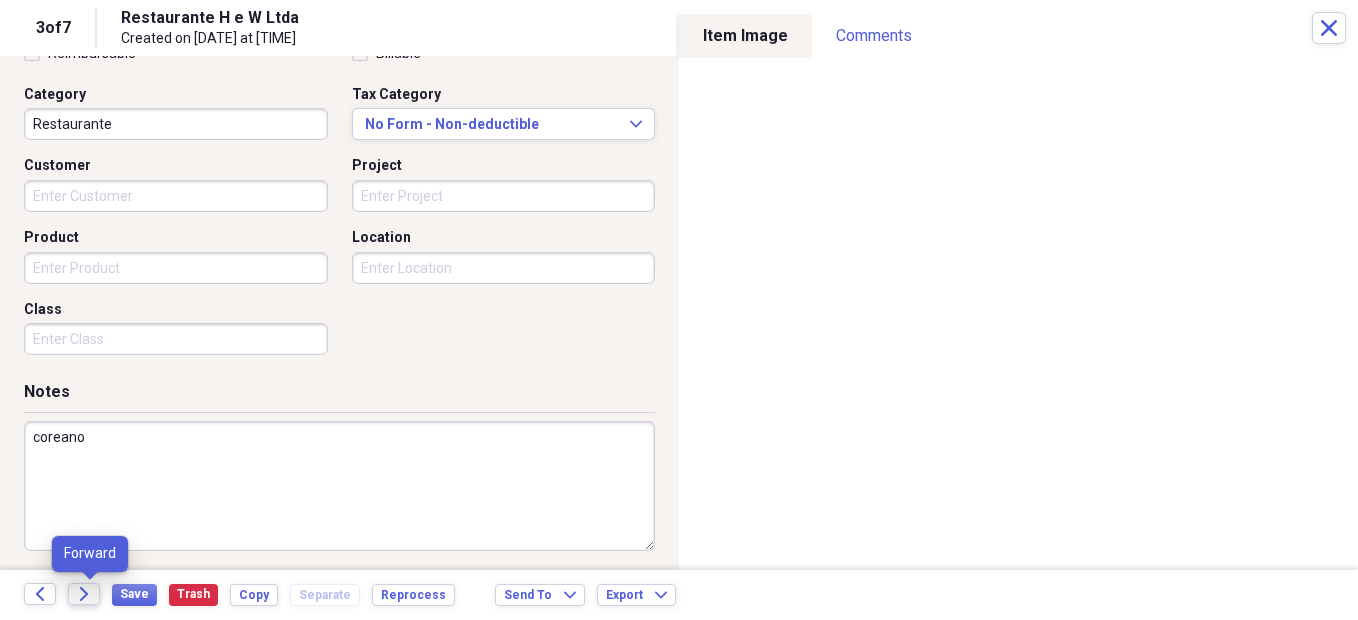 click 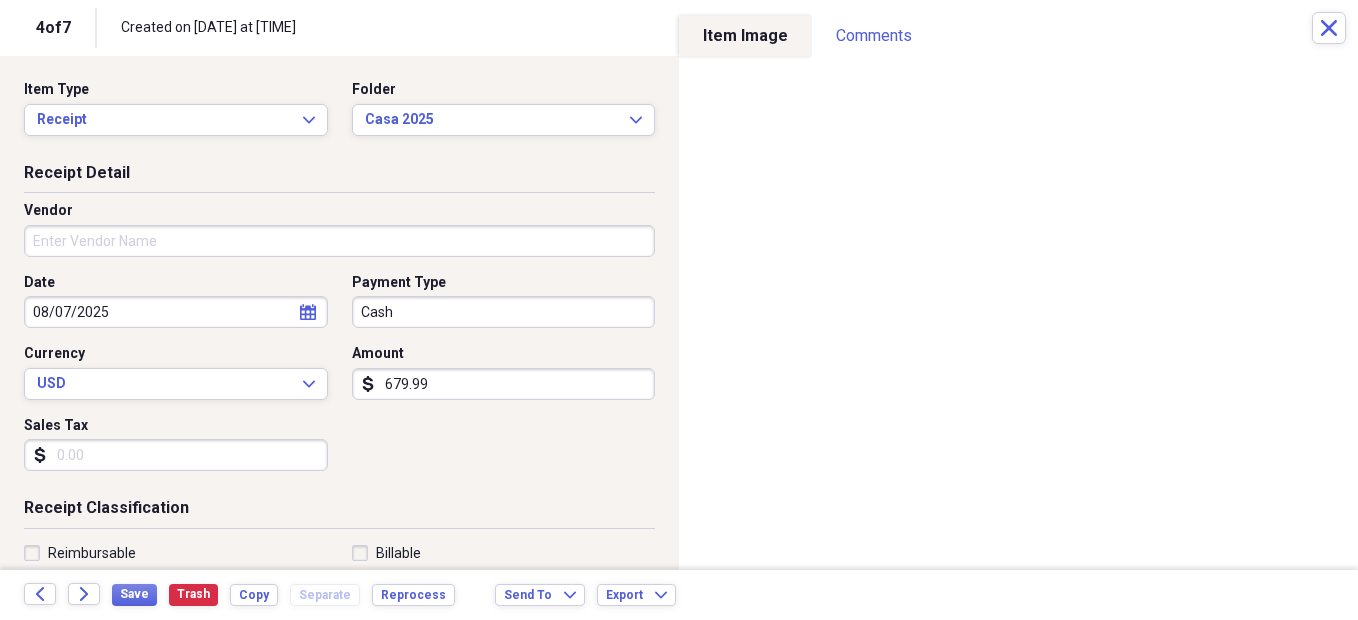 click on "Vendor" at bounding box center (339, 241) 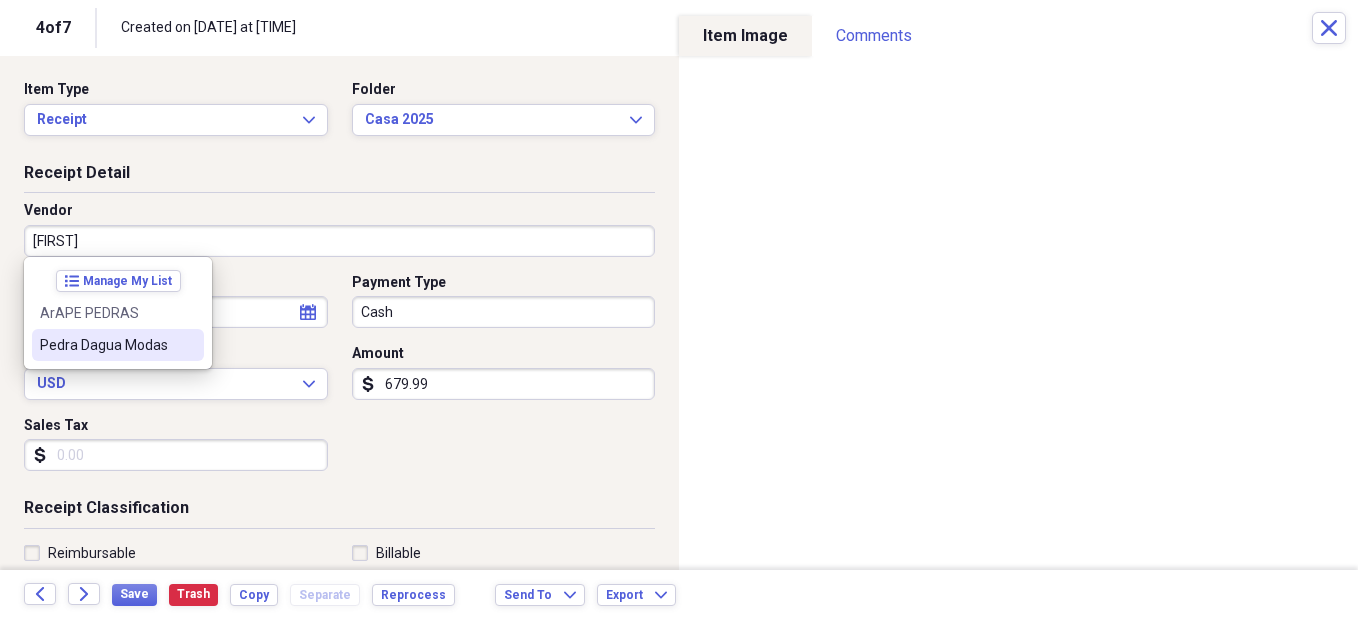 click on "Pedra Dagua Modas" at bounding box center [106, 345] 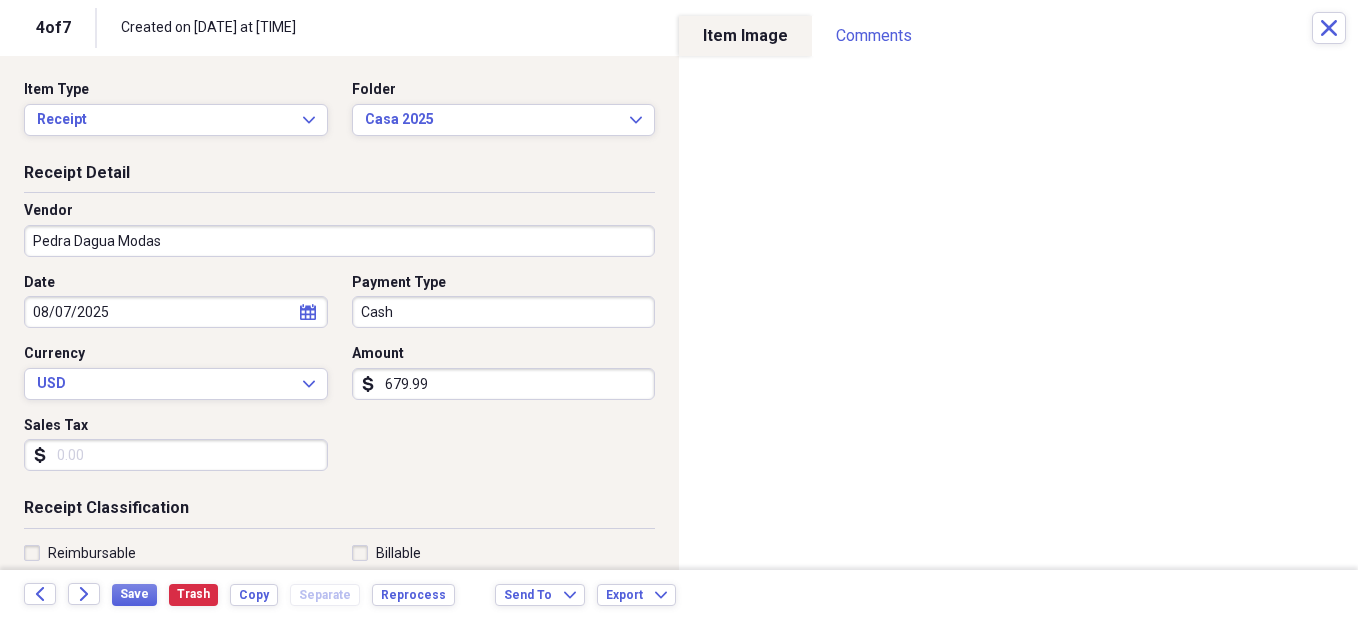 type on "Vestuario" 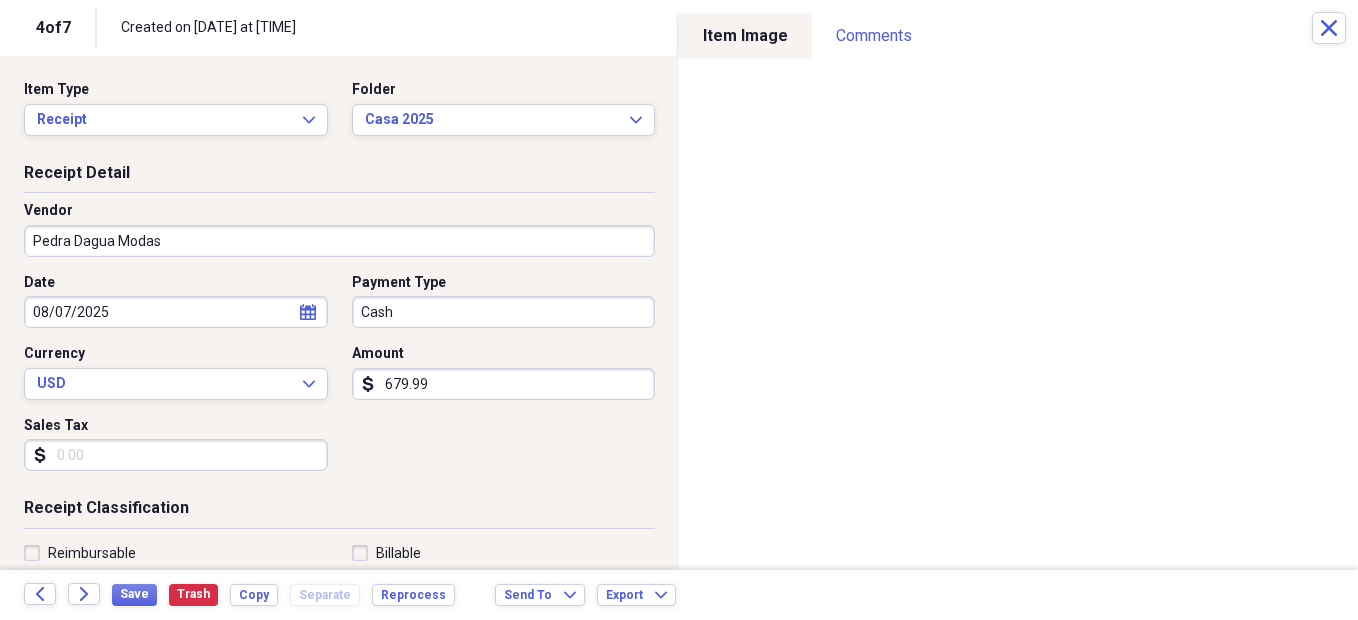 click on "679.99" at bounding box center [504, 384] 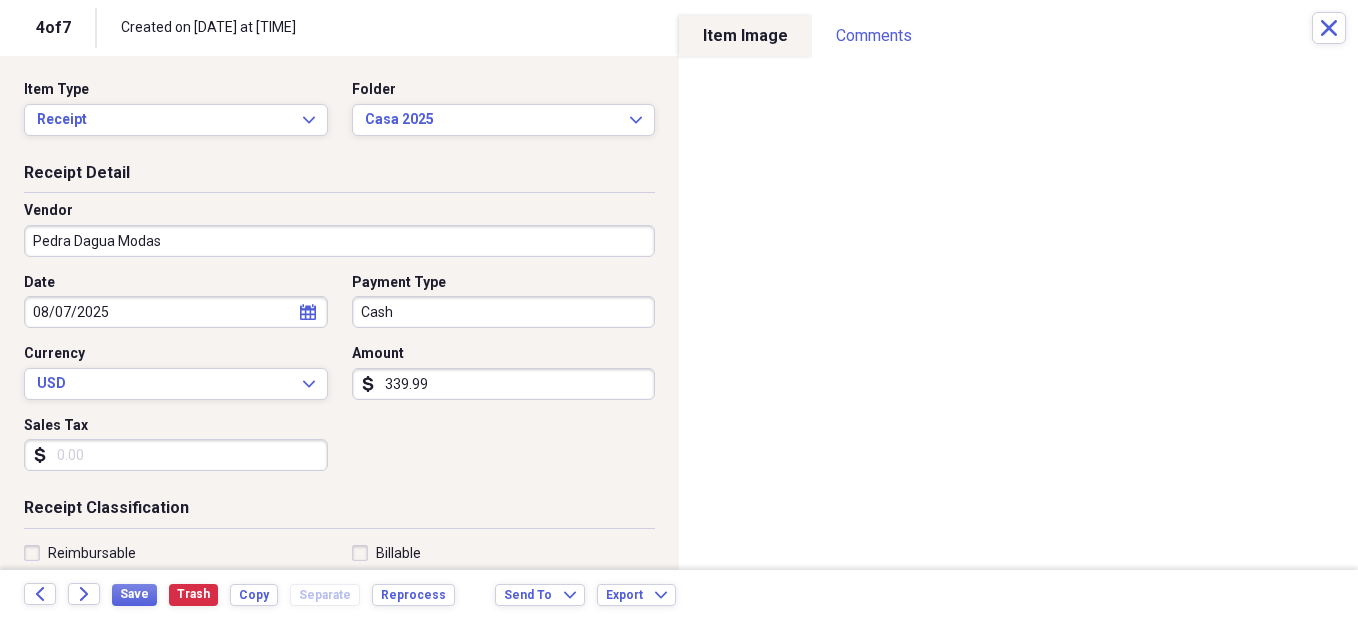 type on "339.99" 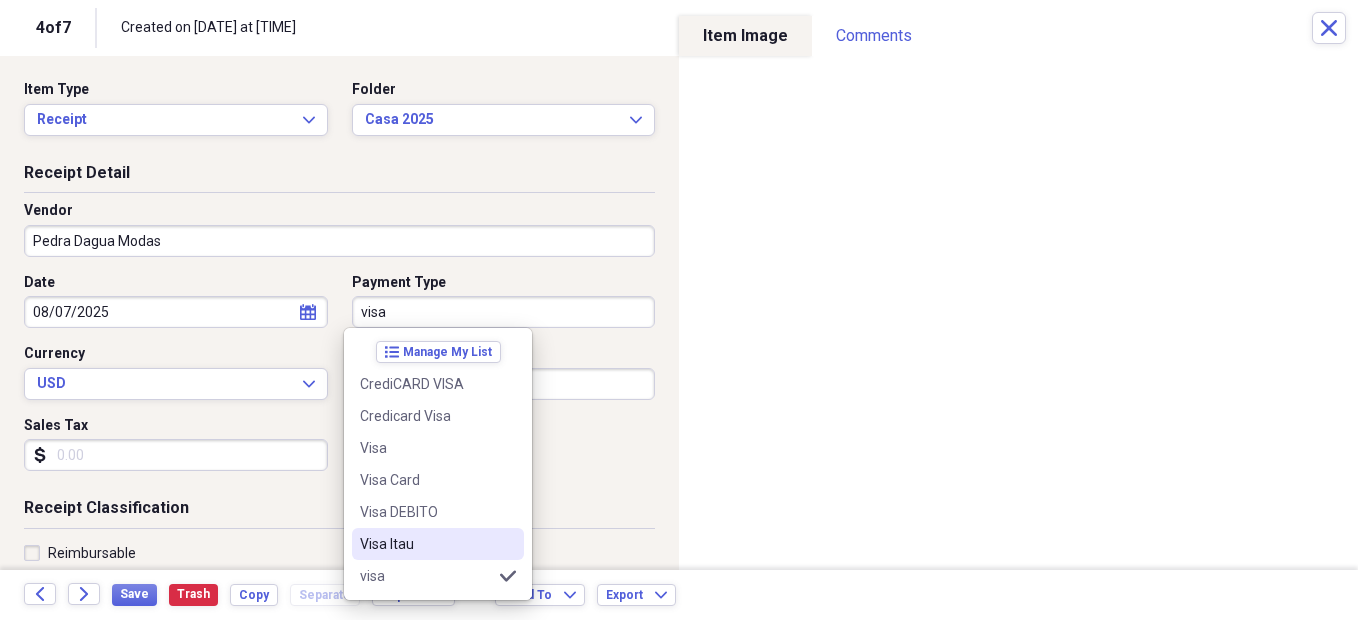click on "Visa Itau" at bounding box center [426, 544] 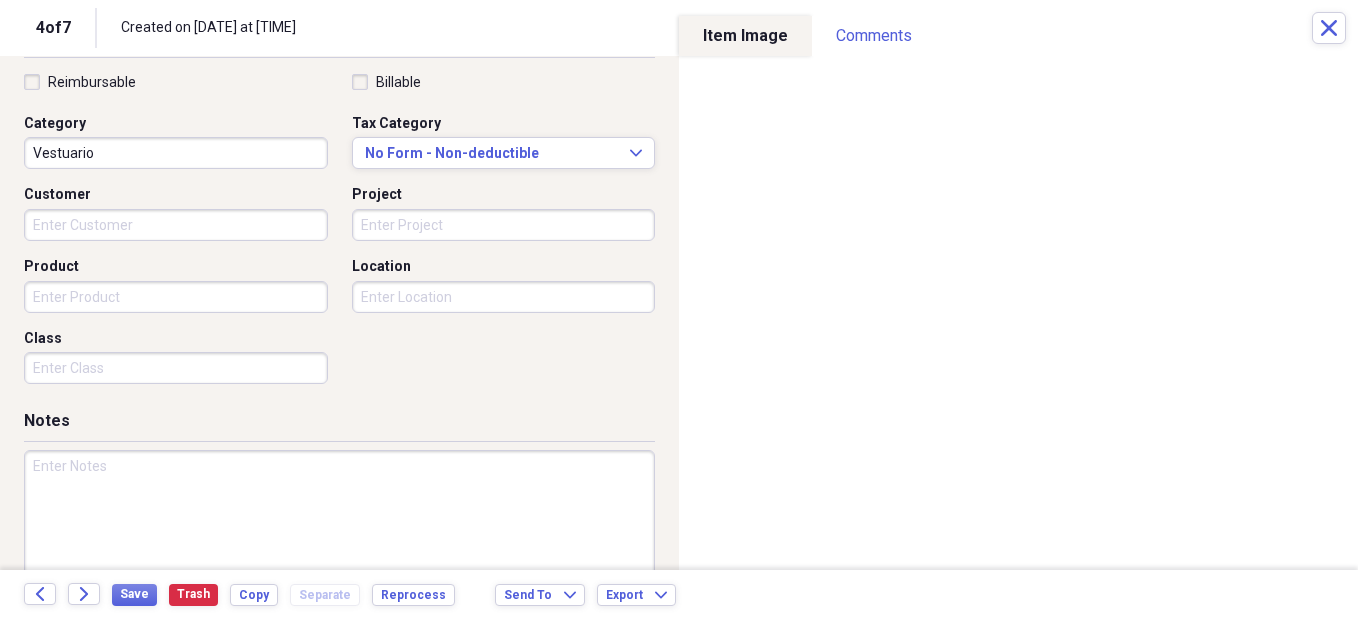 scroll, scrollTop: 500, scrollLeft: 0, axis: vertical 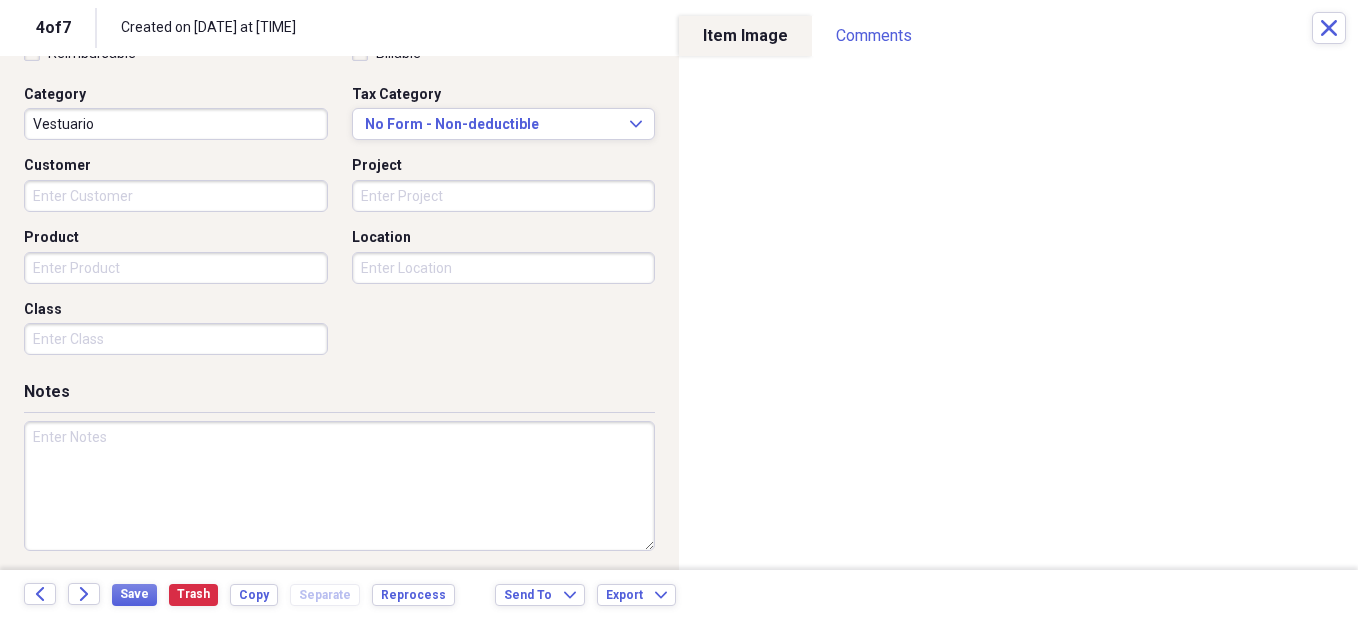 click at bounding box center [339, 486] 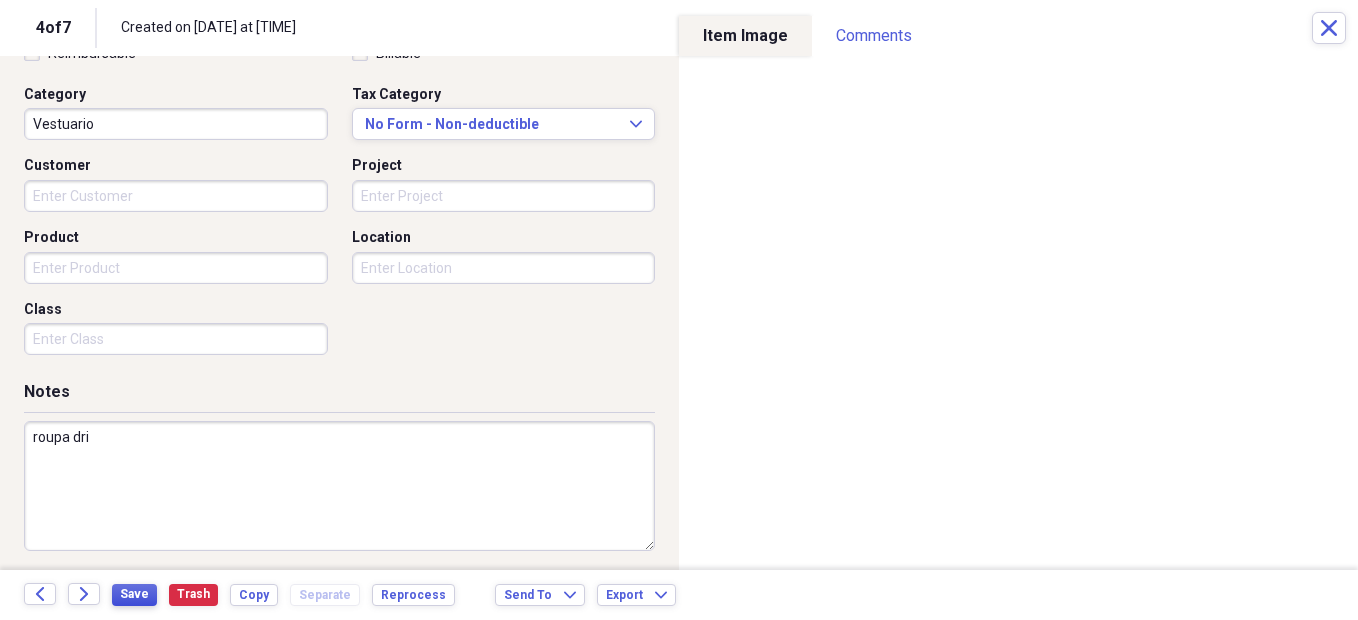 type on "roupa dri" 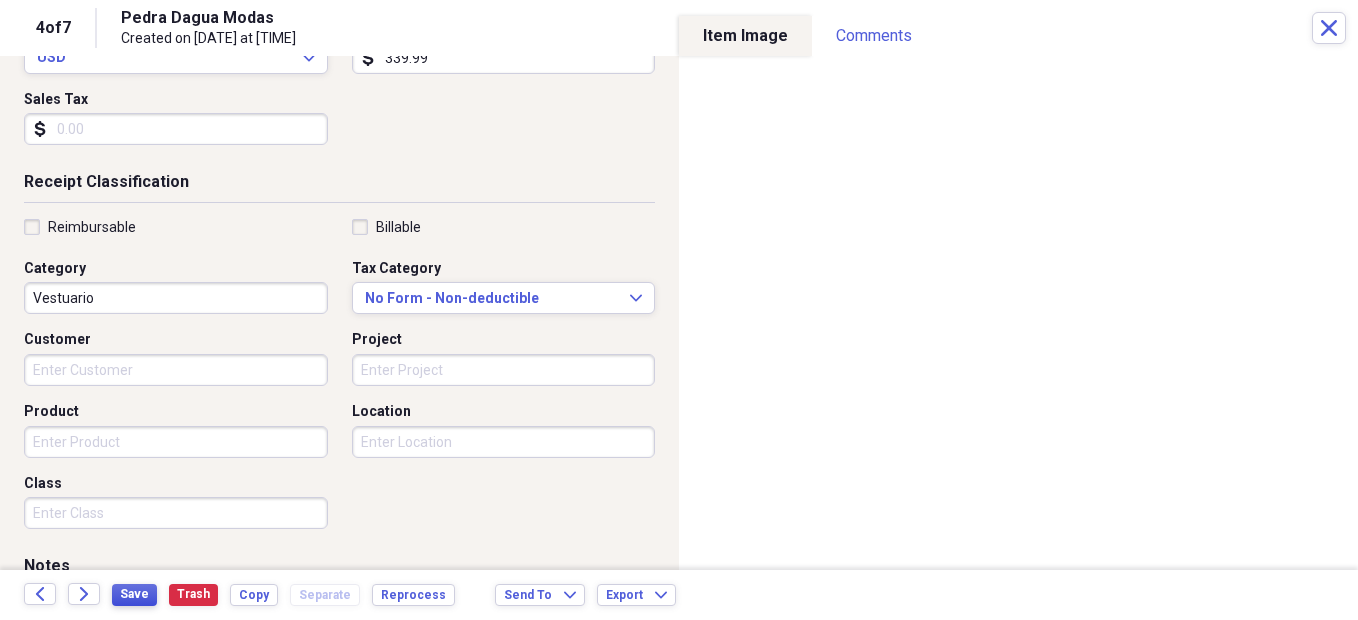 scroll, scrollTop: 300, scrollLeft: 0, axis: vertical 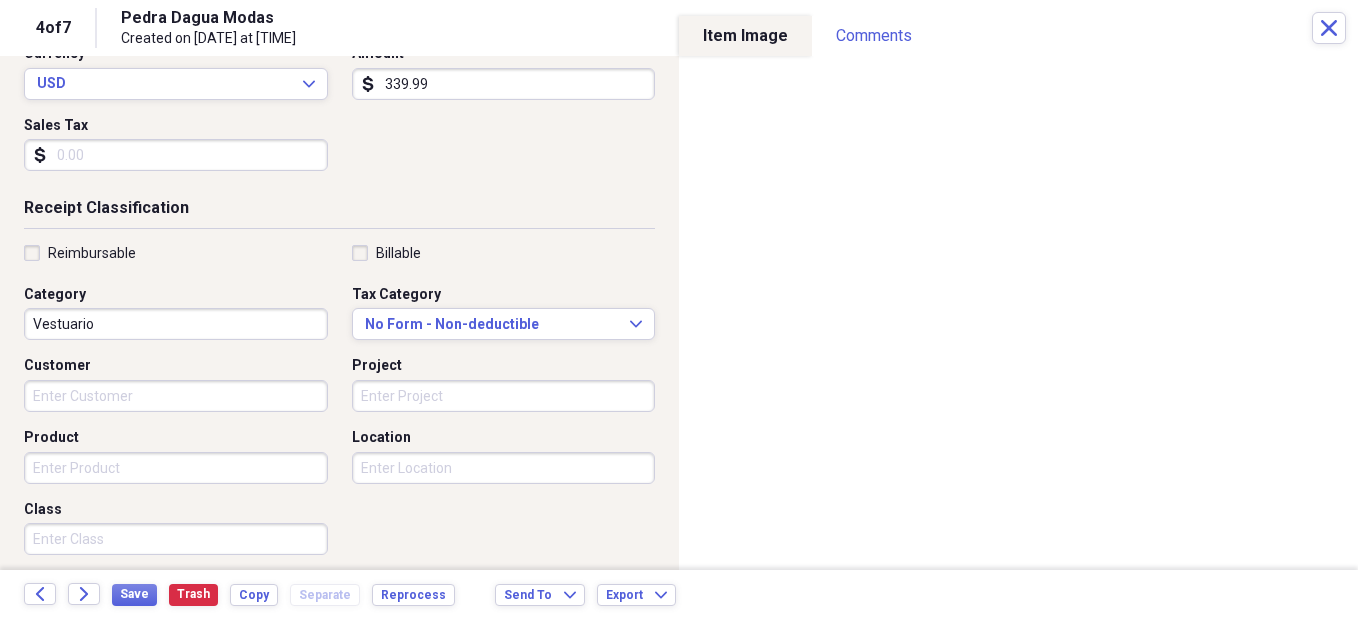 click on "339.99" at bounding box center [504, 84] 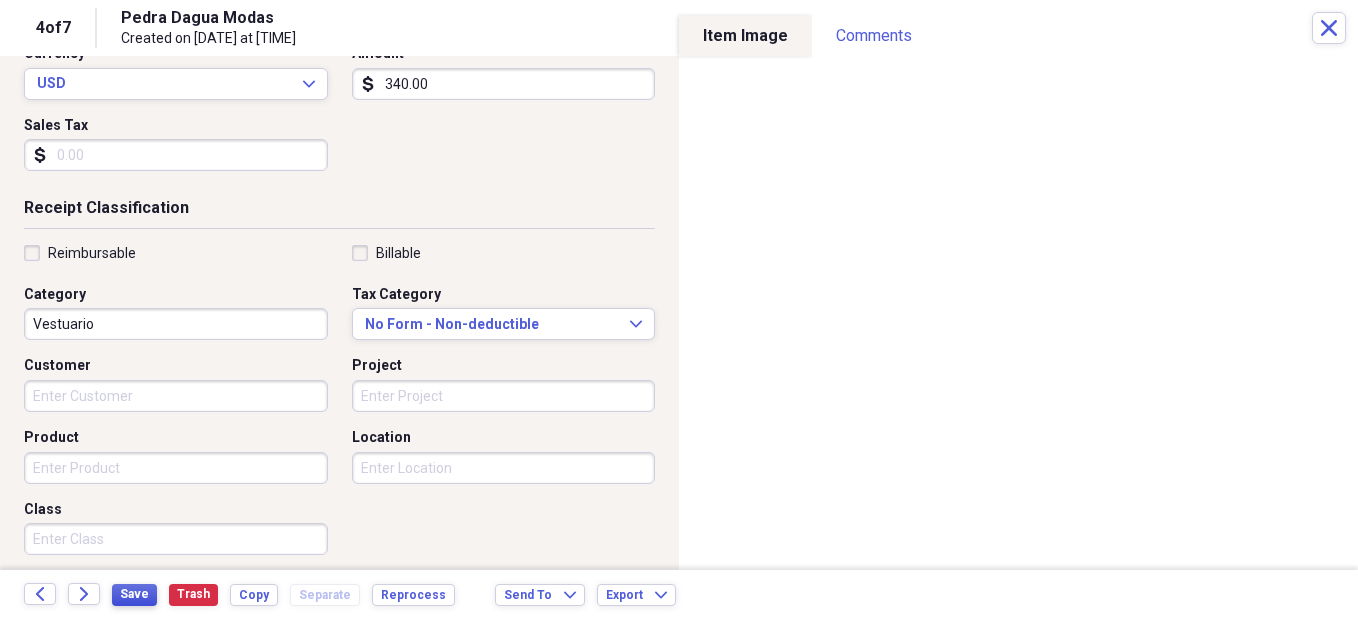 type on "340.00" 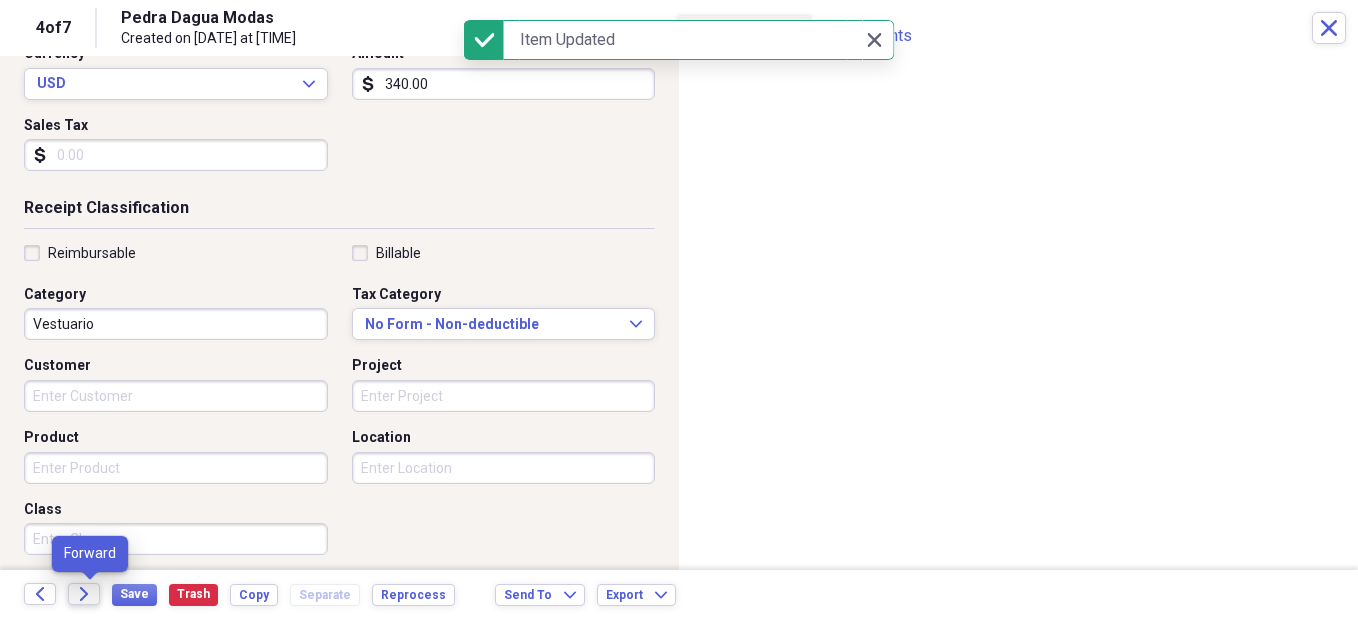 click on "Forward" 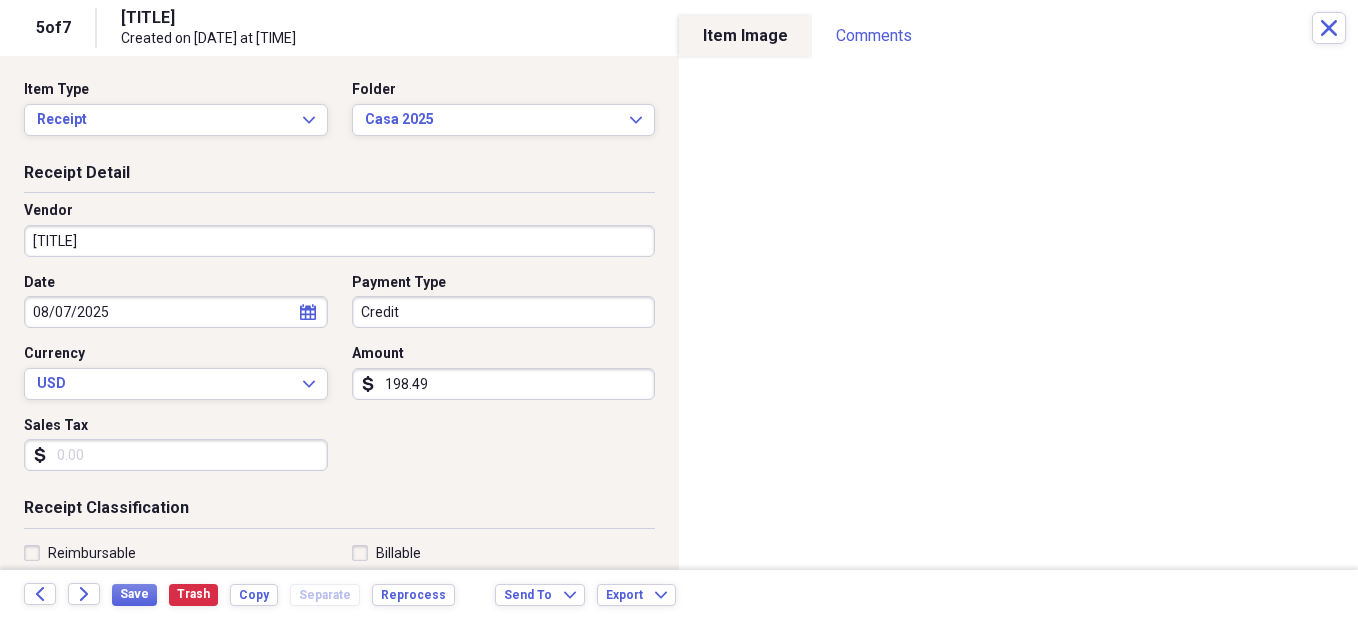 click on "[TITLE]" at bounding box center (339, 241) 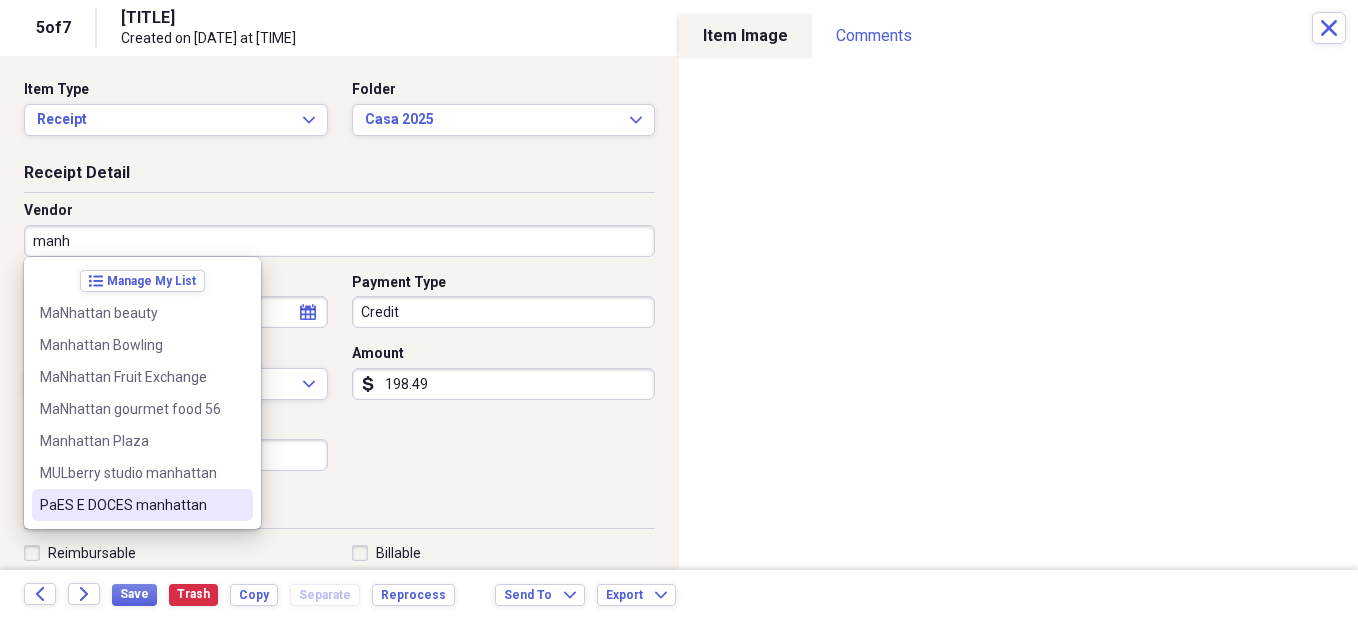 click on "PaES E DOCES manhattan" at bounding box center [130, 505] 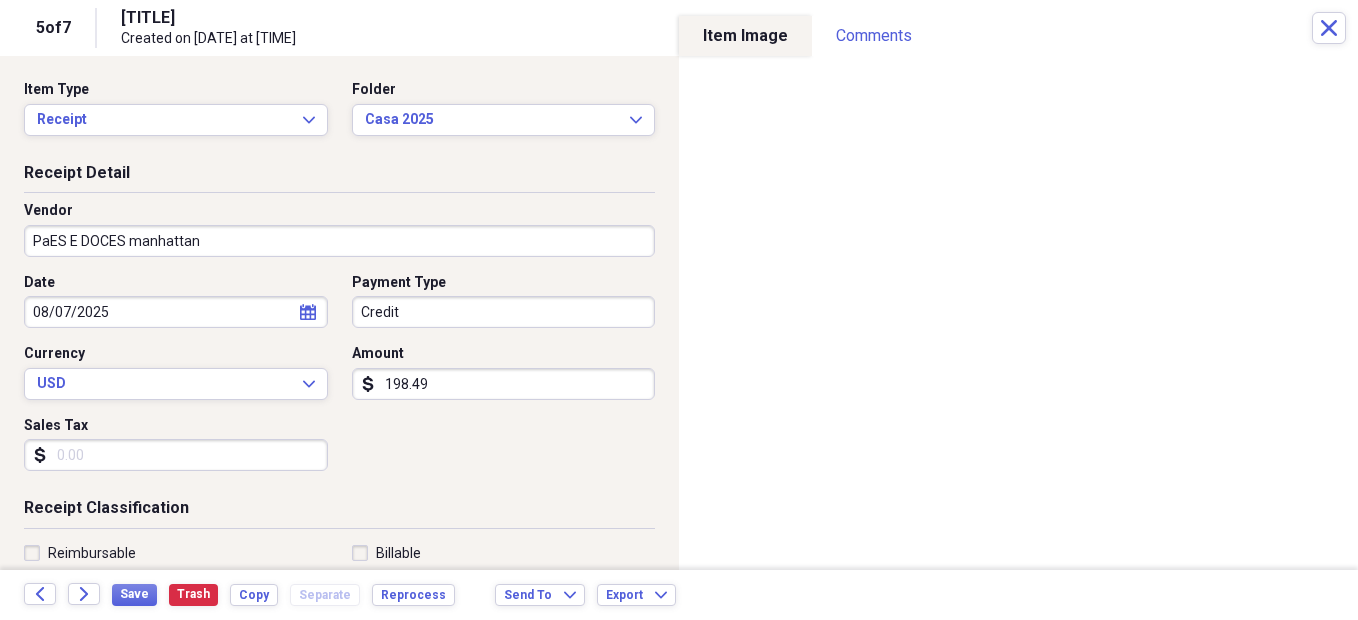 click on "198.49" at bounding box center (504, 384) 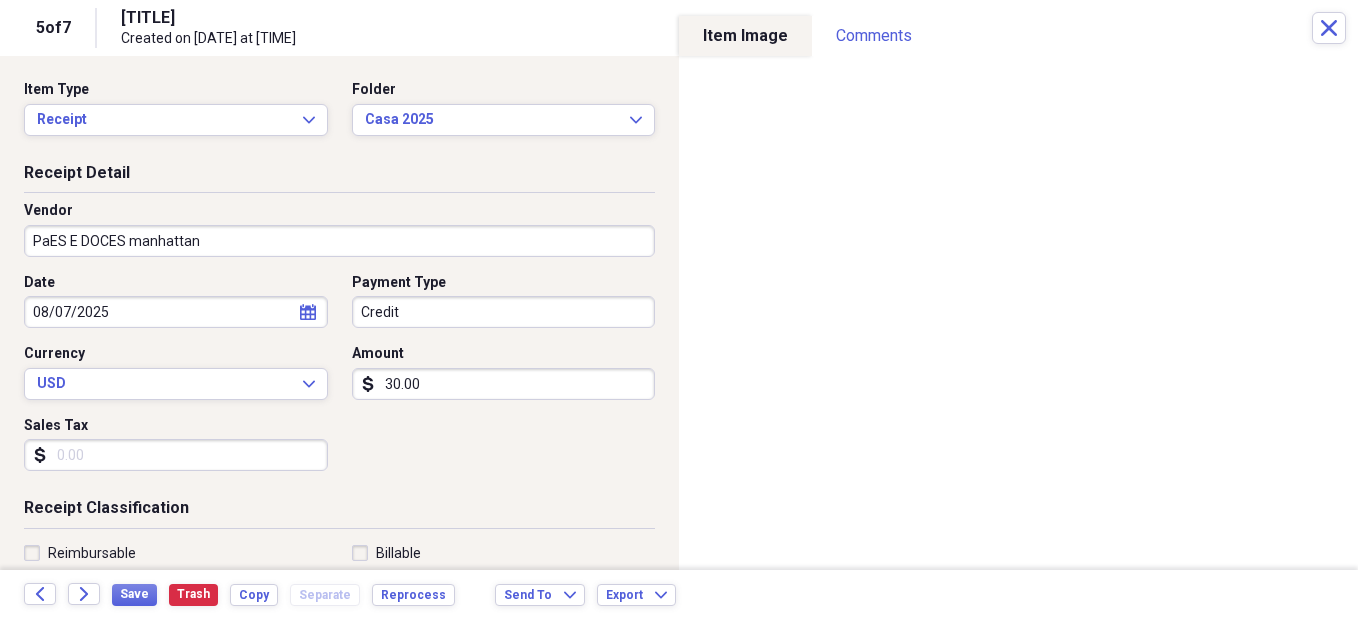 type on "30.00" 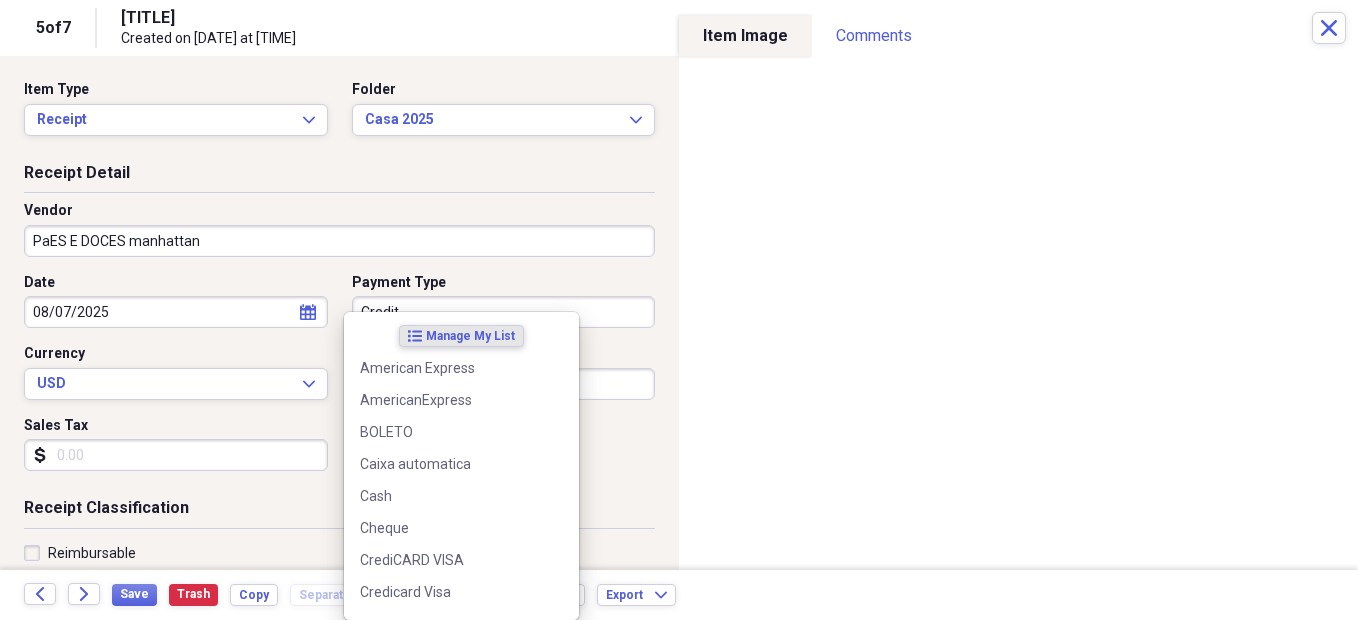 click on "Credit" at bounding box center [504, 312] 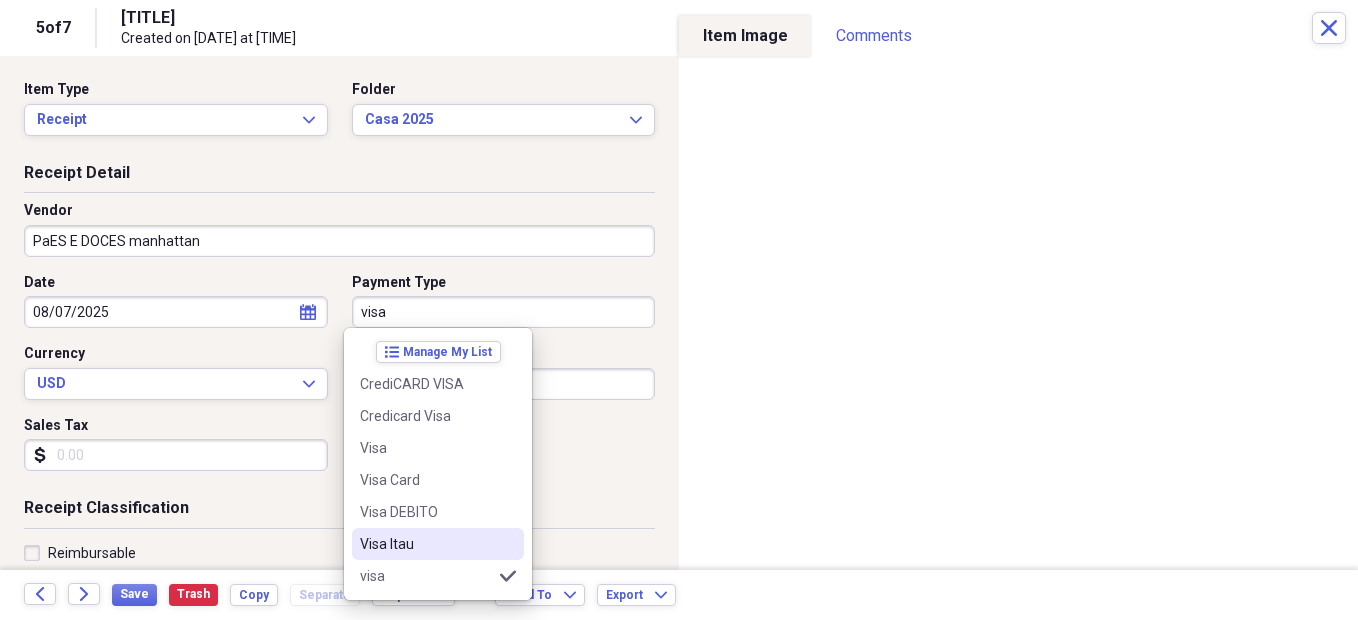 click on "Visa Itau" at bounding box center (426, 544) 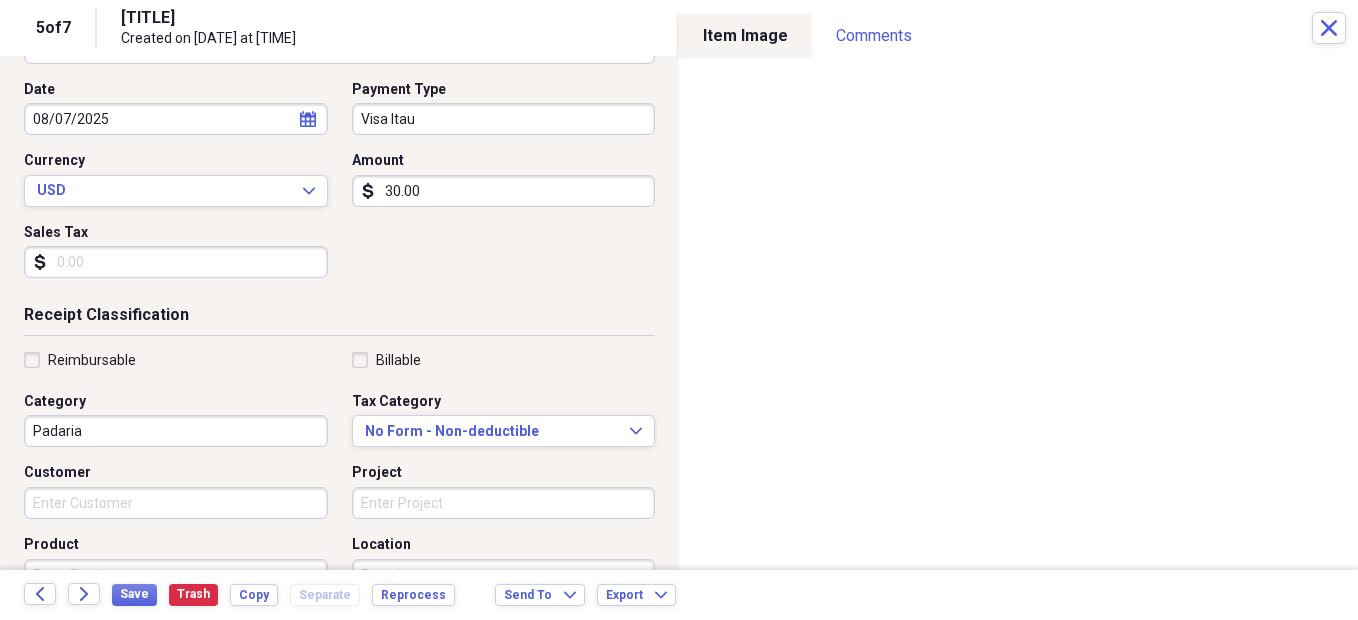 scroll, scrollTop: 200, scrollLeft: 0, axis: vertical 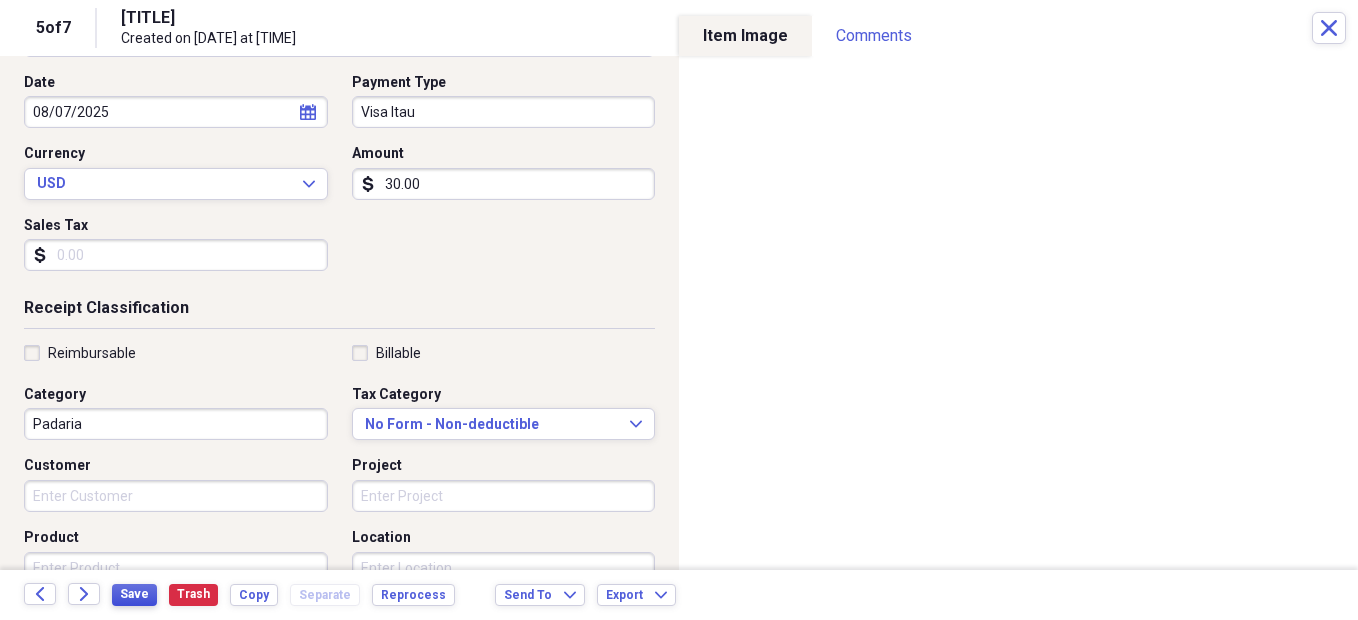 click on "Save" at bounding box center (134, 594) 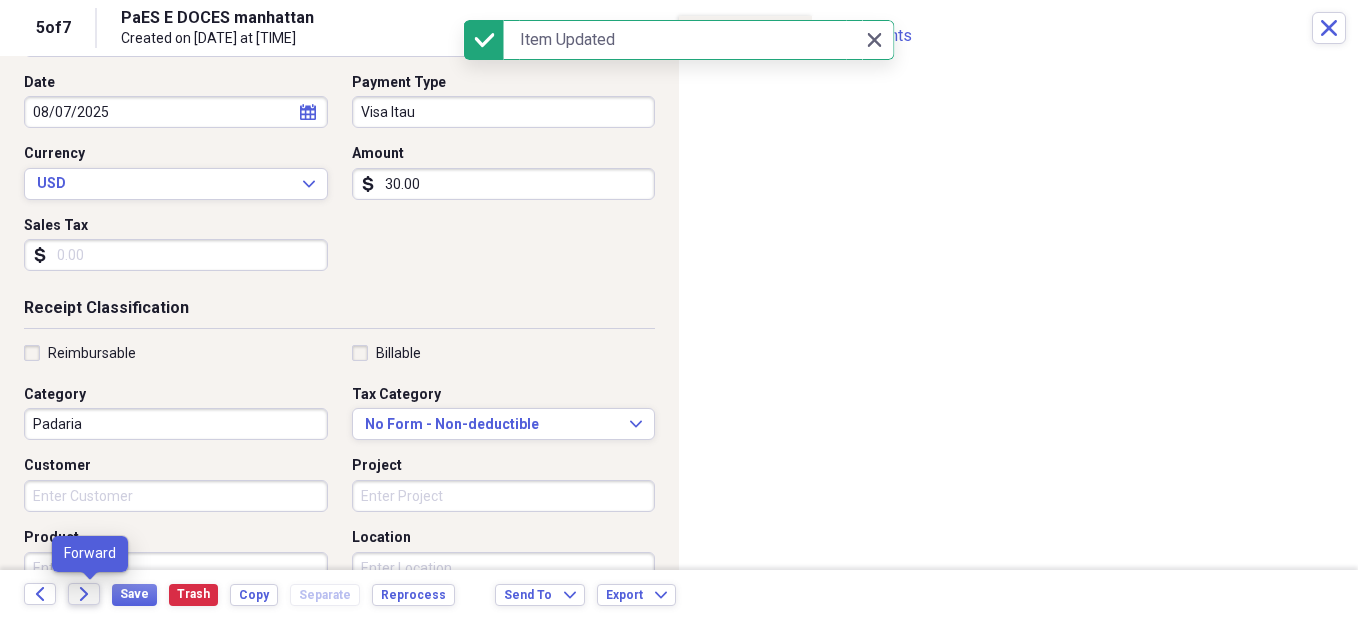 click on "Forward" at bounding box center [84, 594] 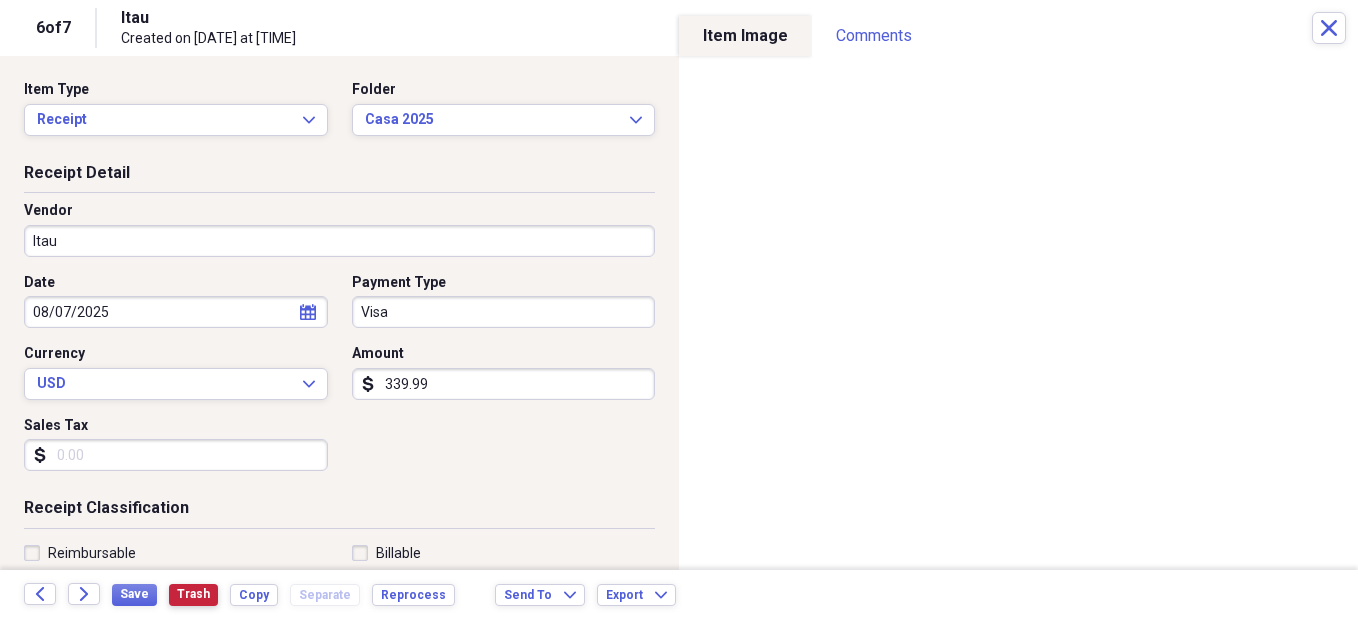 click on "Trash" at bounding box center [193, 594] 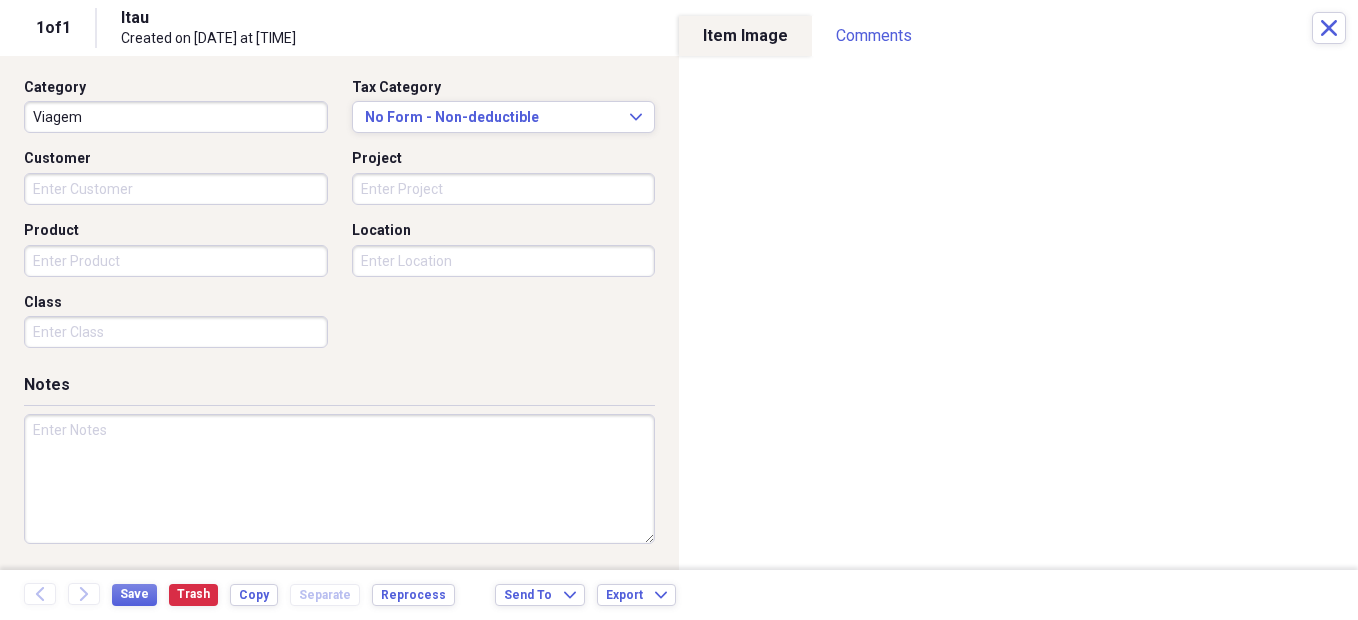 scroll, scrollTop: 0, scrollLeft: 0, axis: both 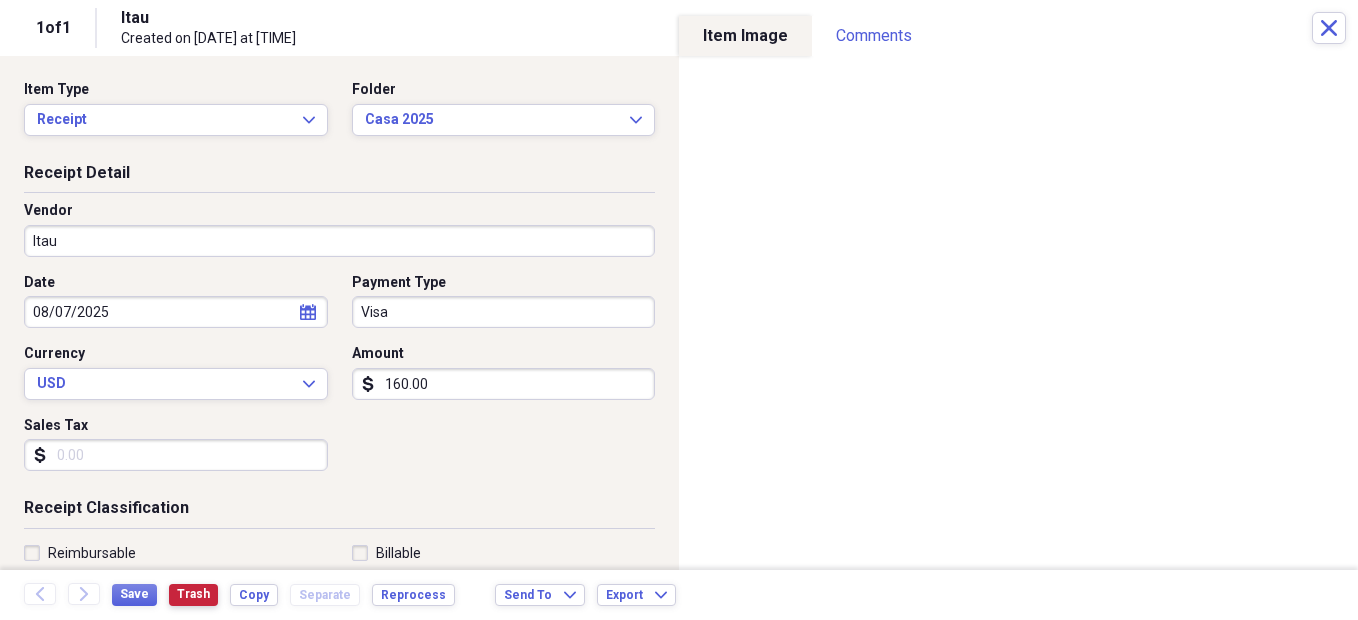 click on "Trash" at bounding box center (193, 594) 